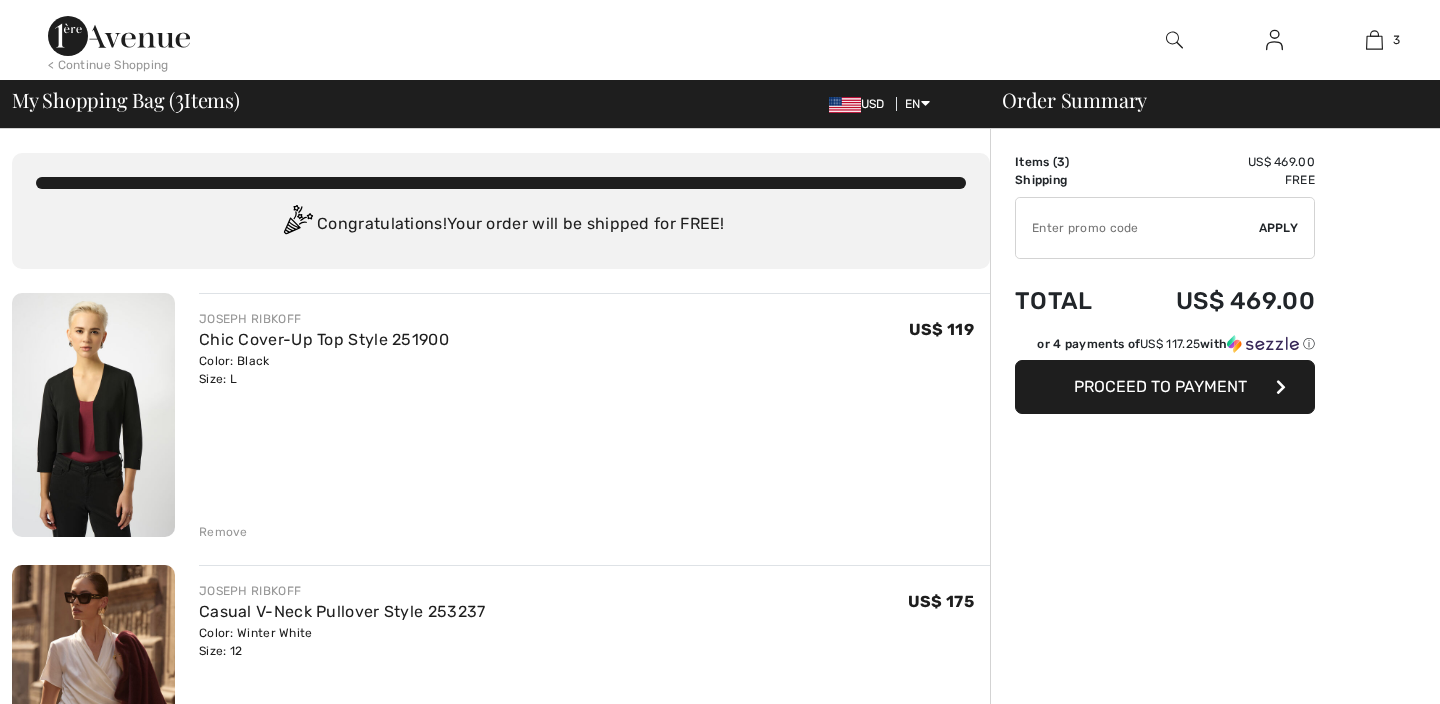 scroll, scrollTop: 0, scrollLeft: 0, axis: both 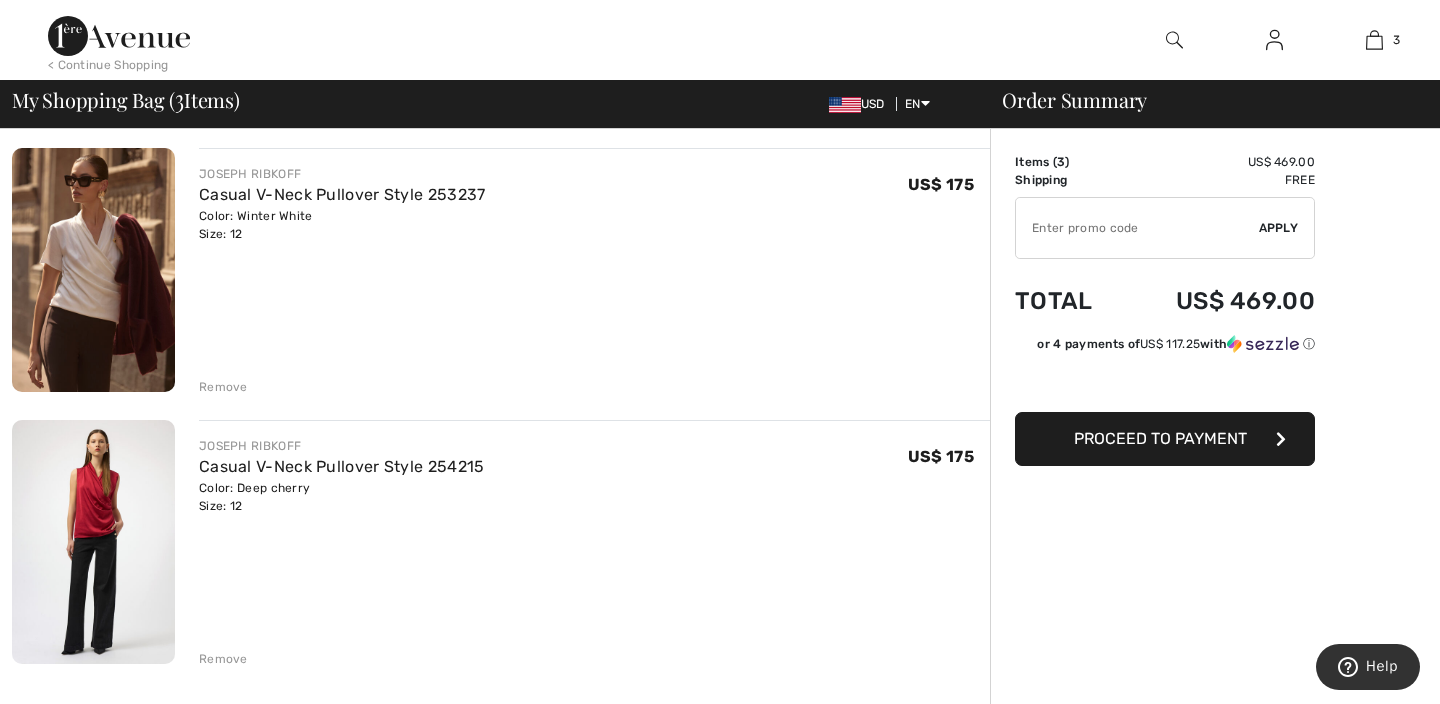 click on "Remove" at bounding box center (223, 387) 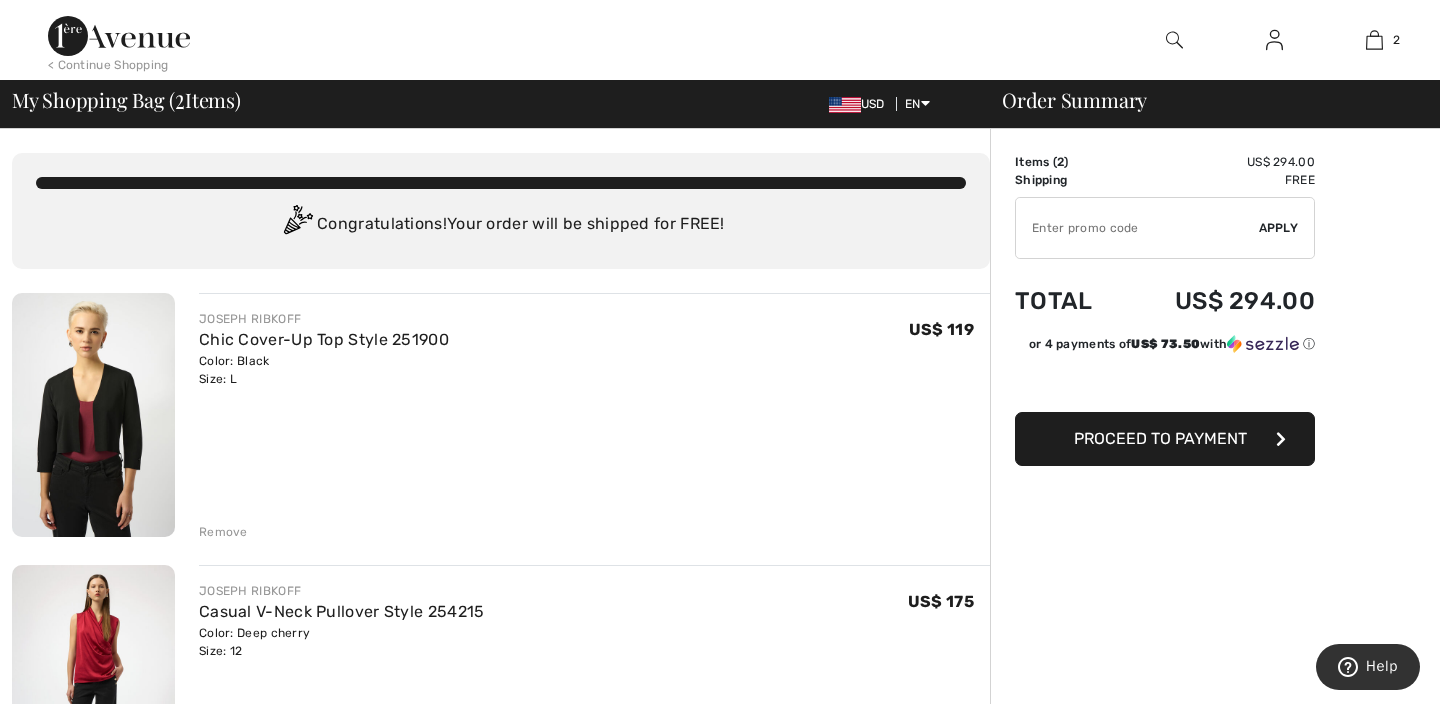 scroll, scrollTop: 0, scrollLeft: 0, axis: both 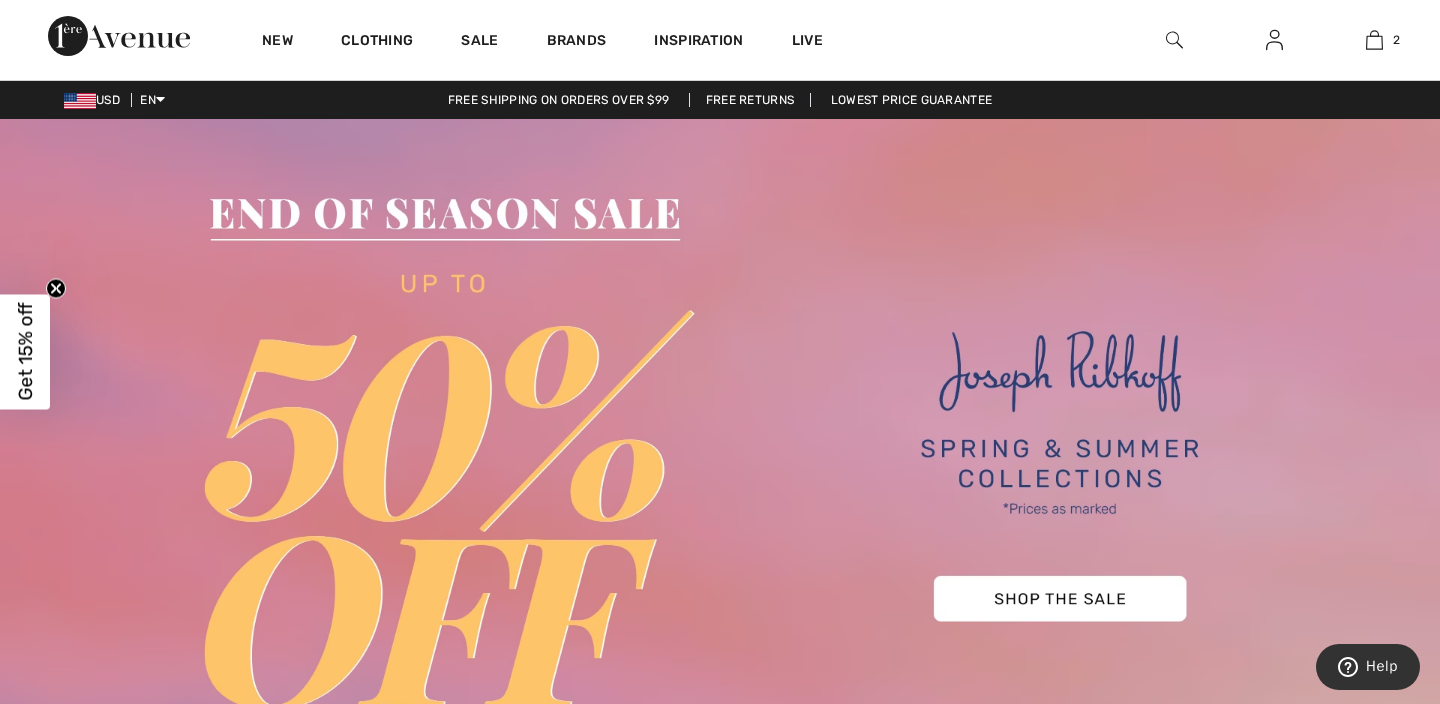 click at bounding box center (1174, 40) 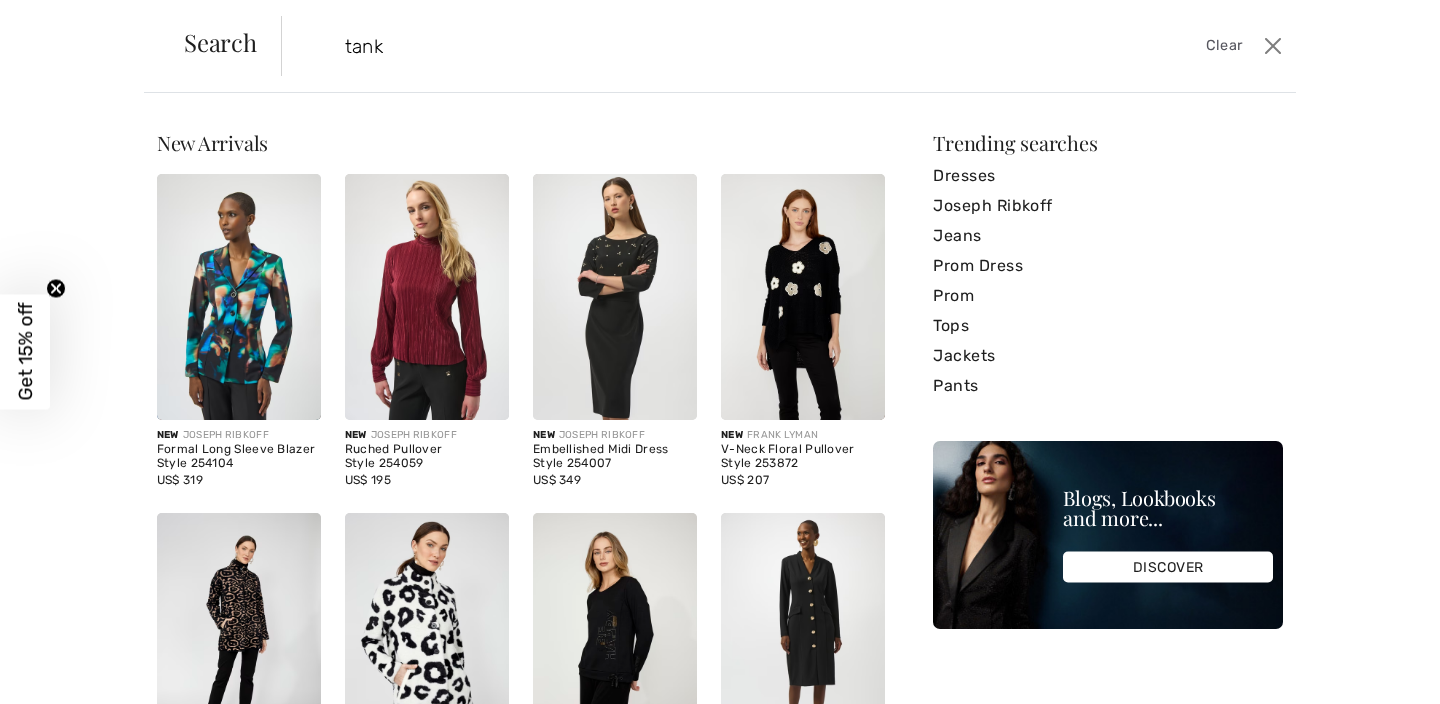 type on "tank" 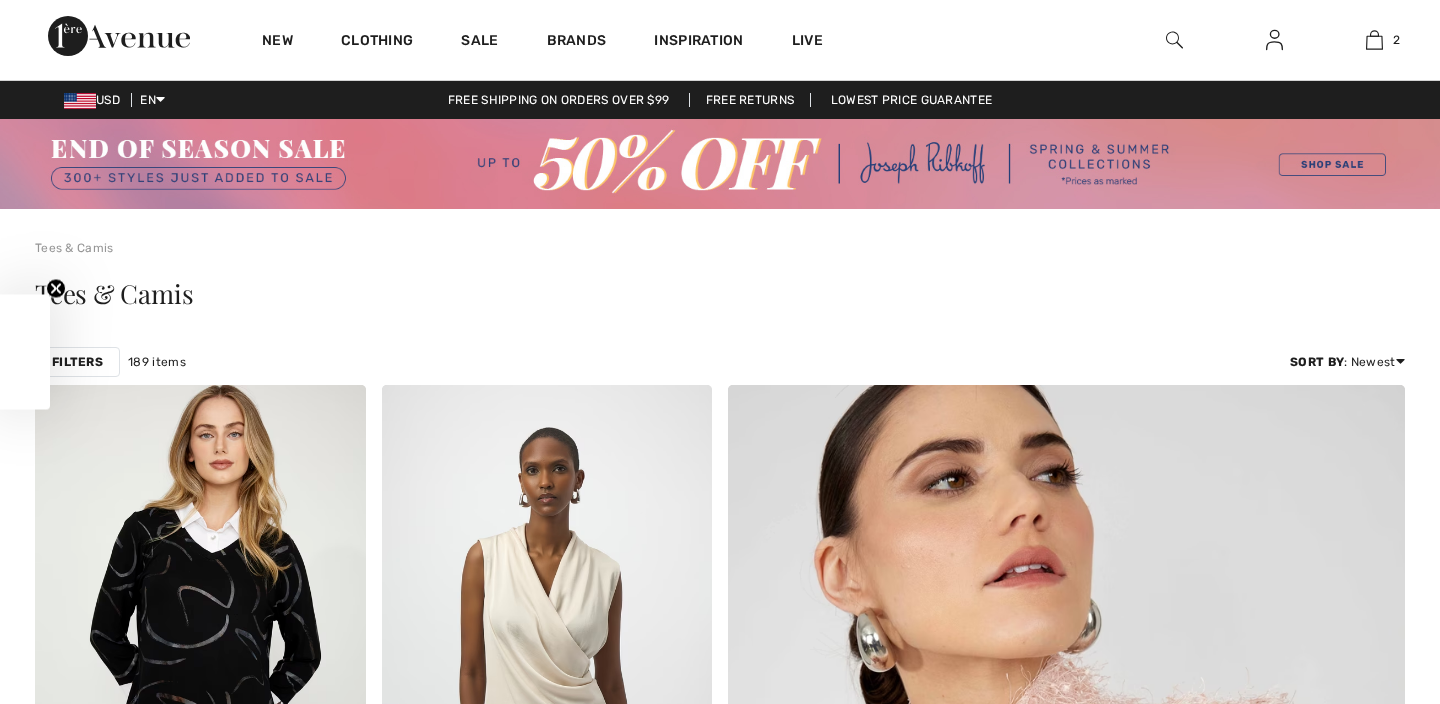 scroll, scrollTop: 0, scrollLeft: 0, axis: both 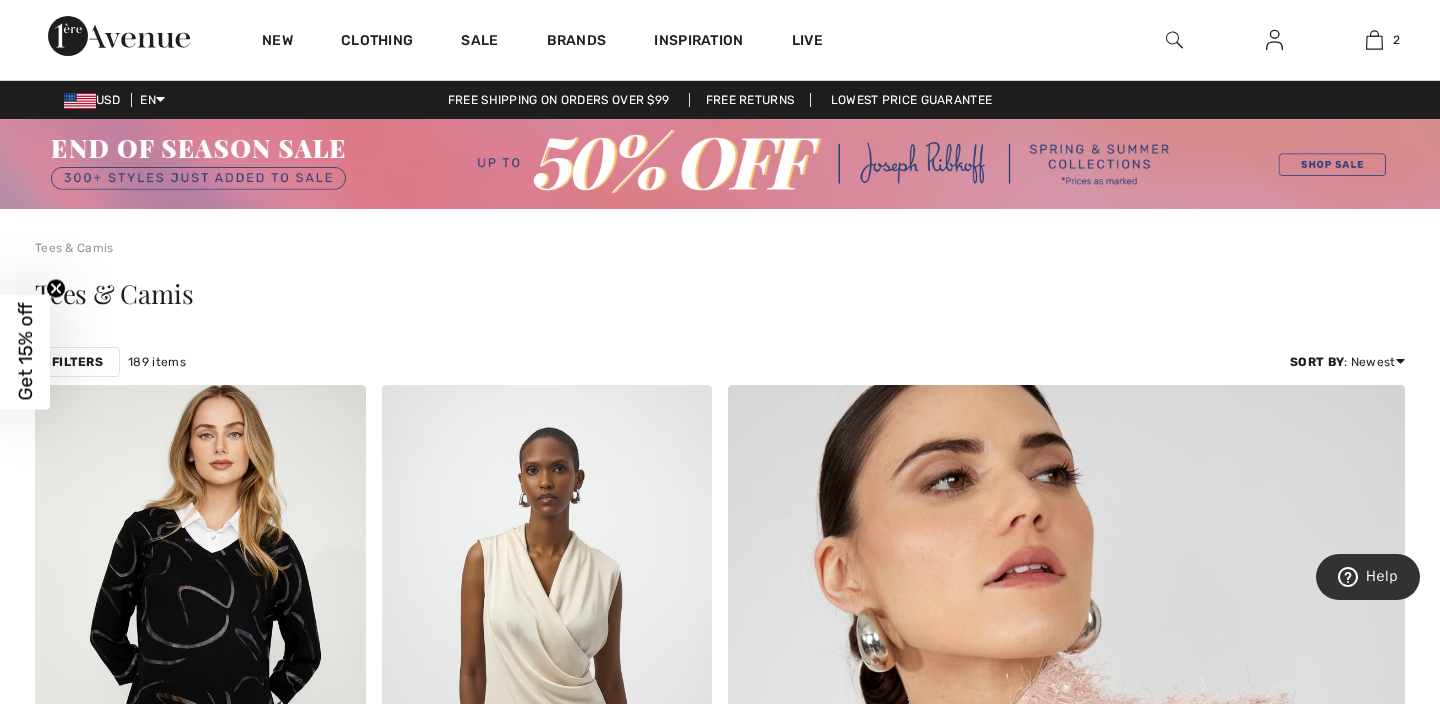 click on "Filters" at bounding box center [77, 362] 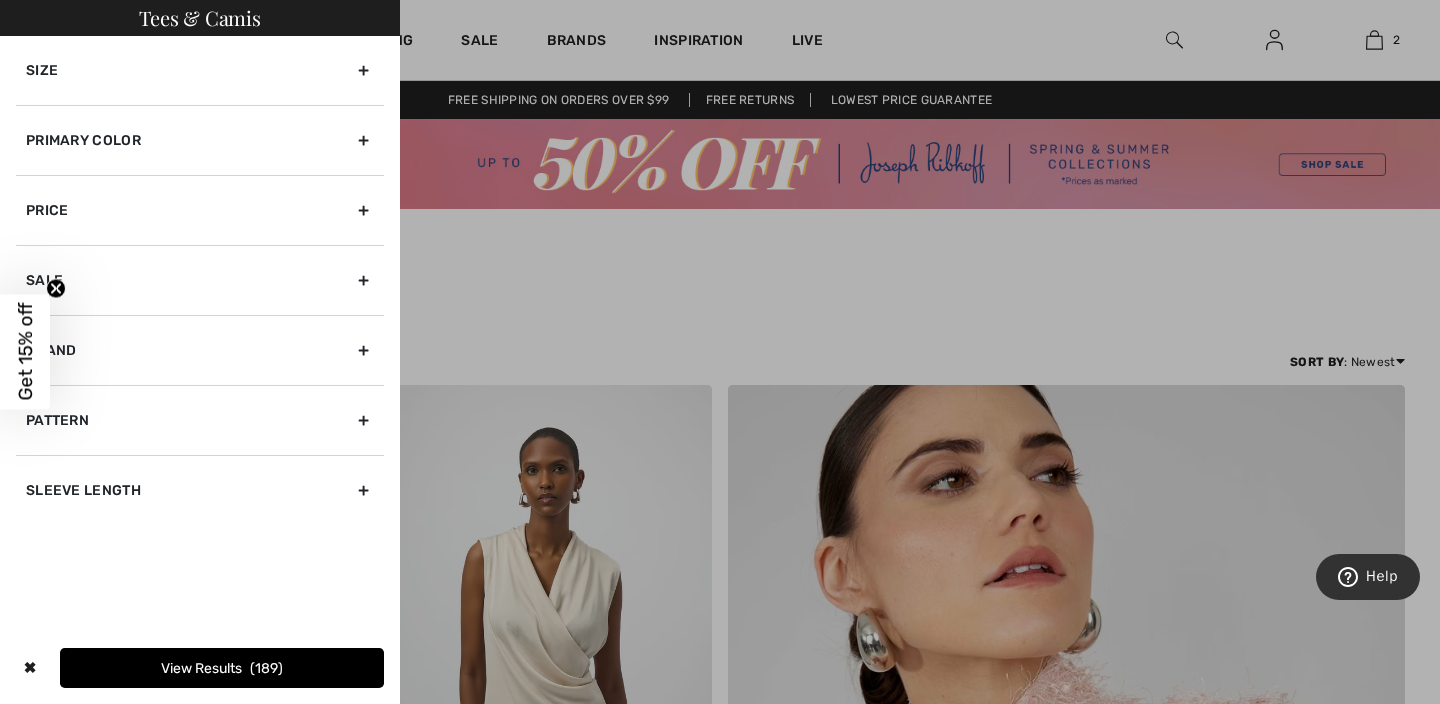 click on "Primary Color" at bounding box center [200, 140] 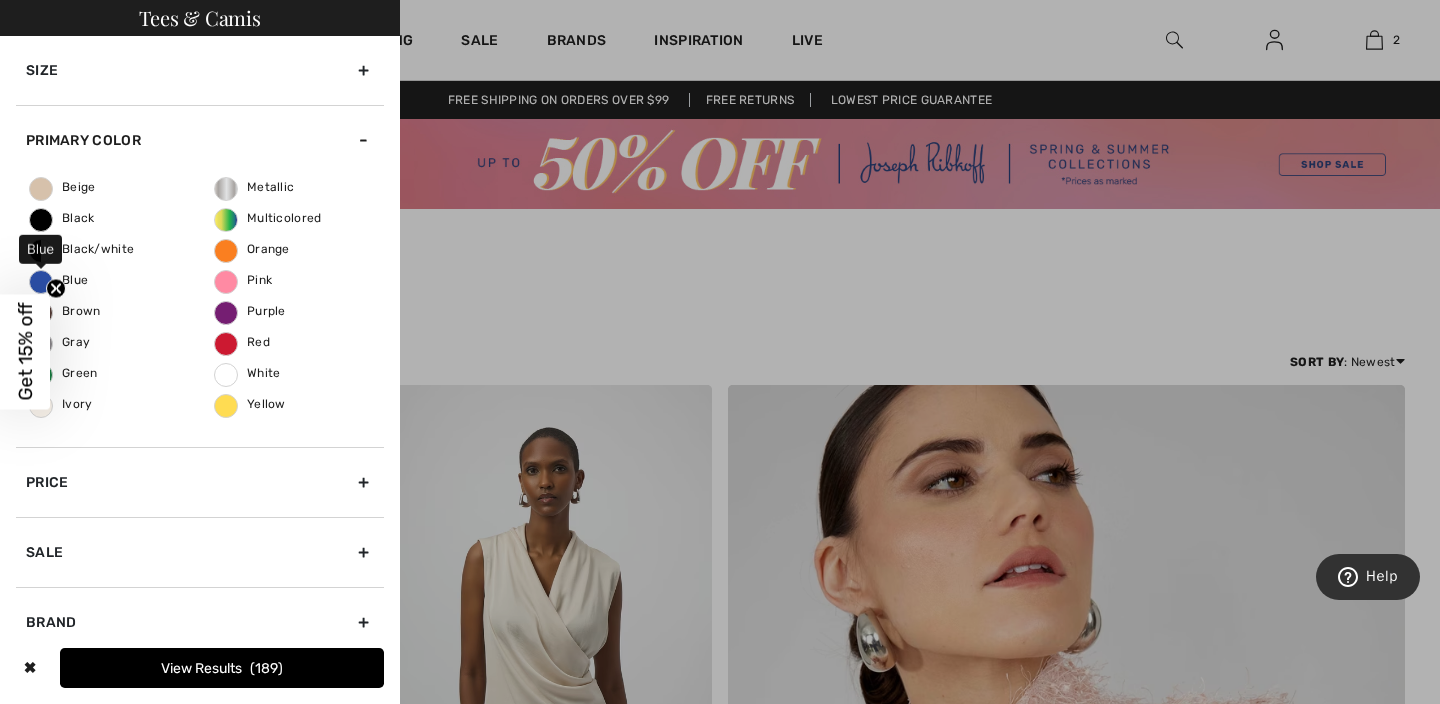 click on "Blue" at bounding box center [59, 280] 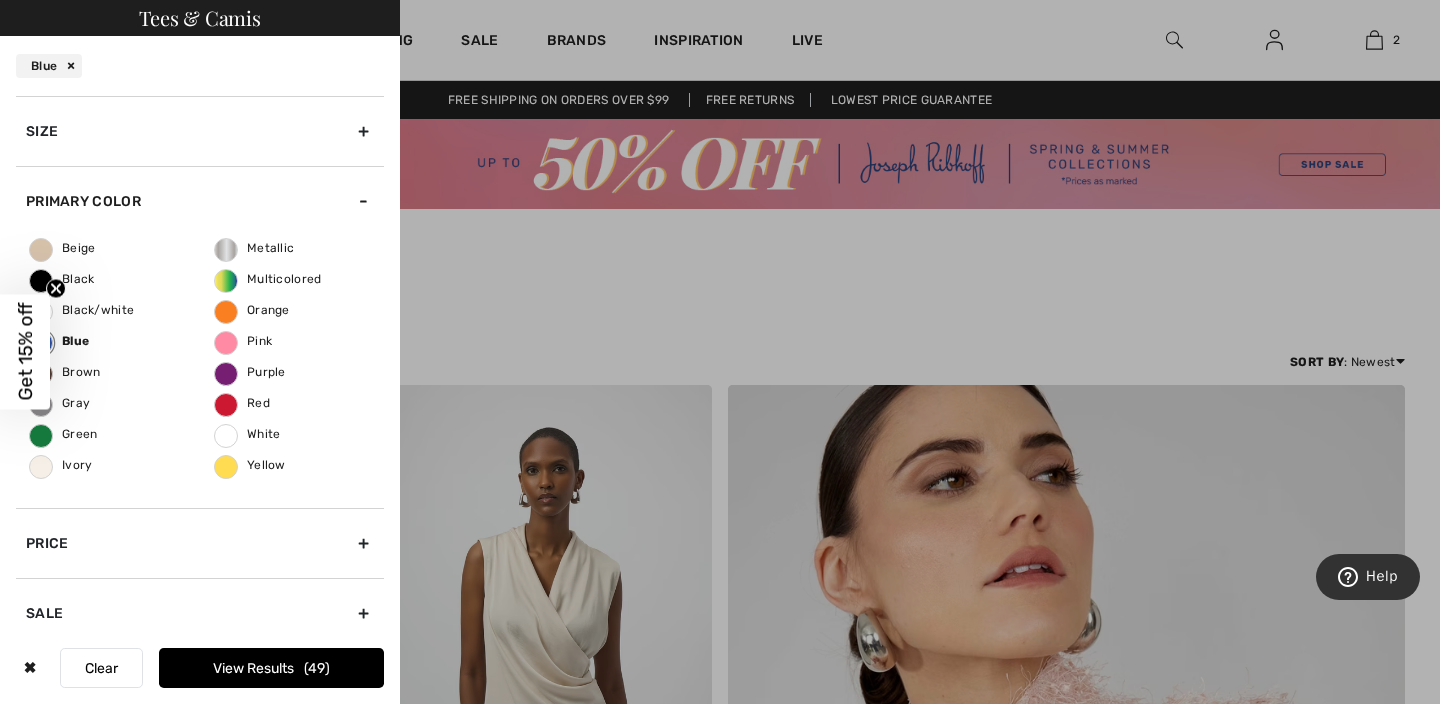 click on "View Results 49" at bounding box center (271, 668) 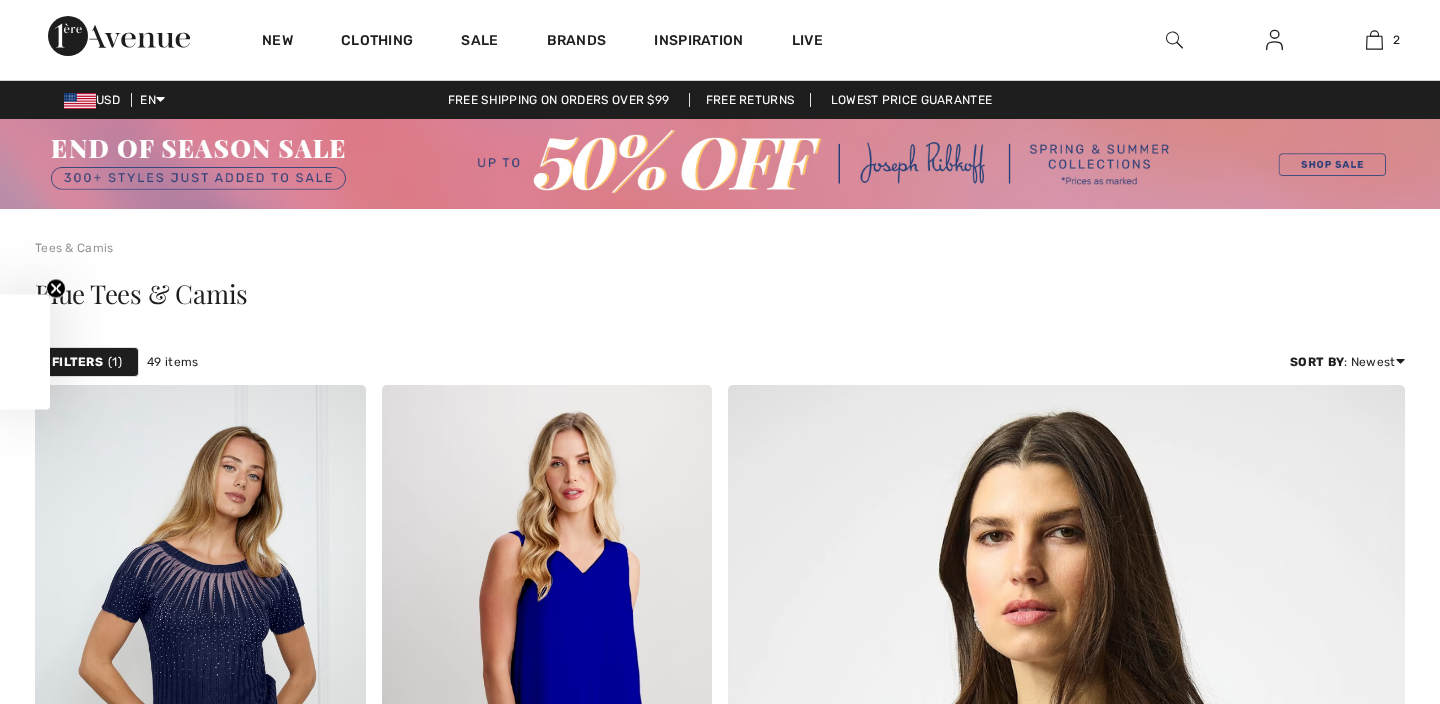 checkbox on "true" 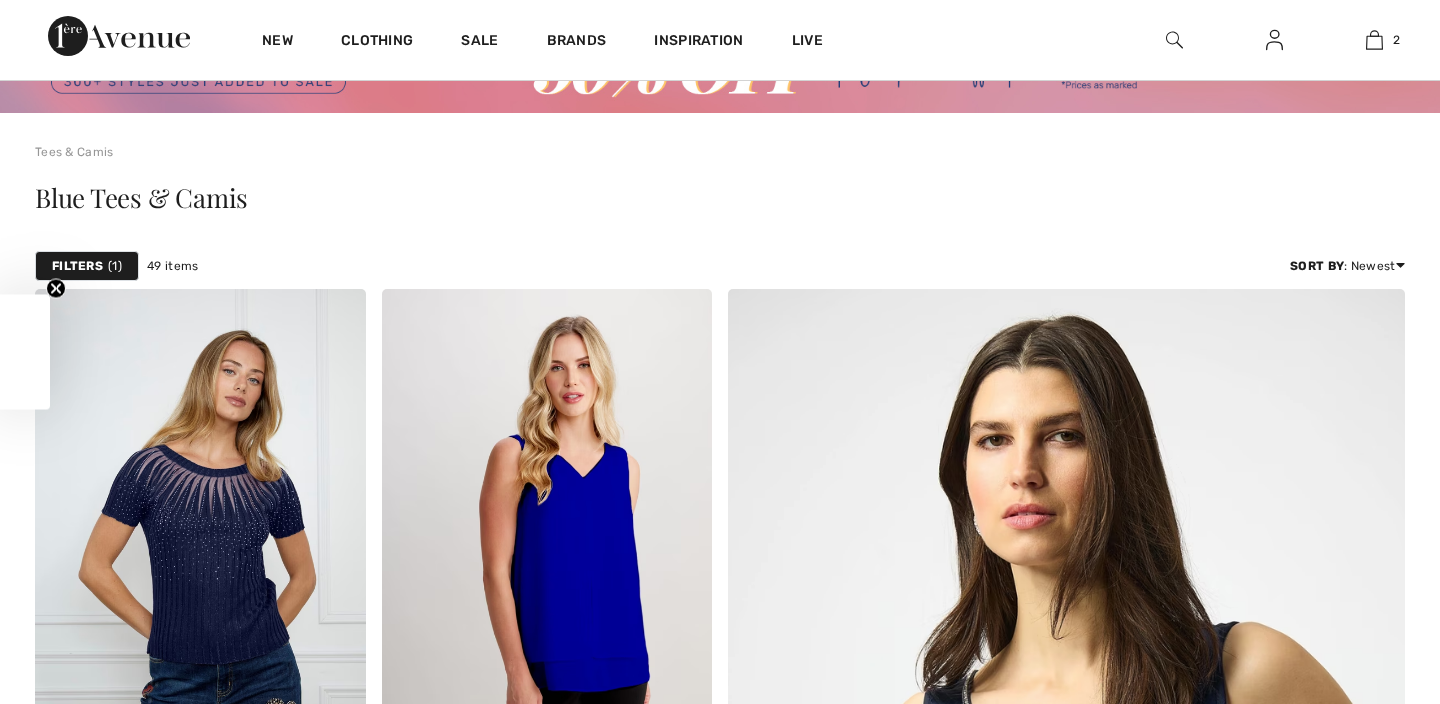 scroll, scrollTop: 0, scrollLeft: 0, axis: both 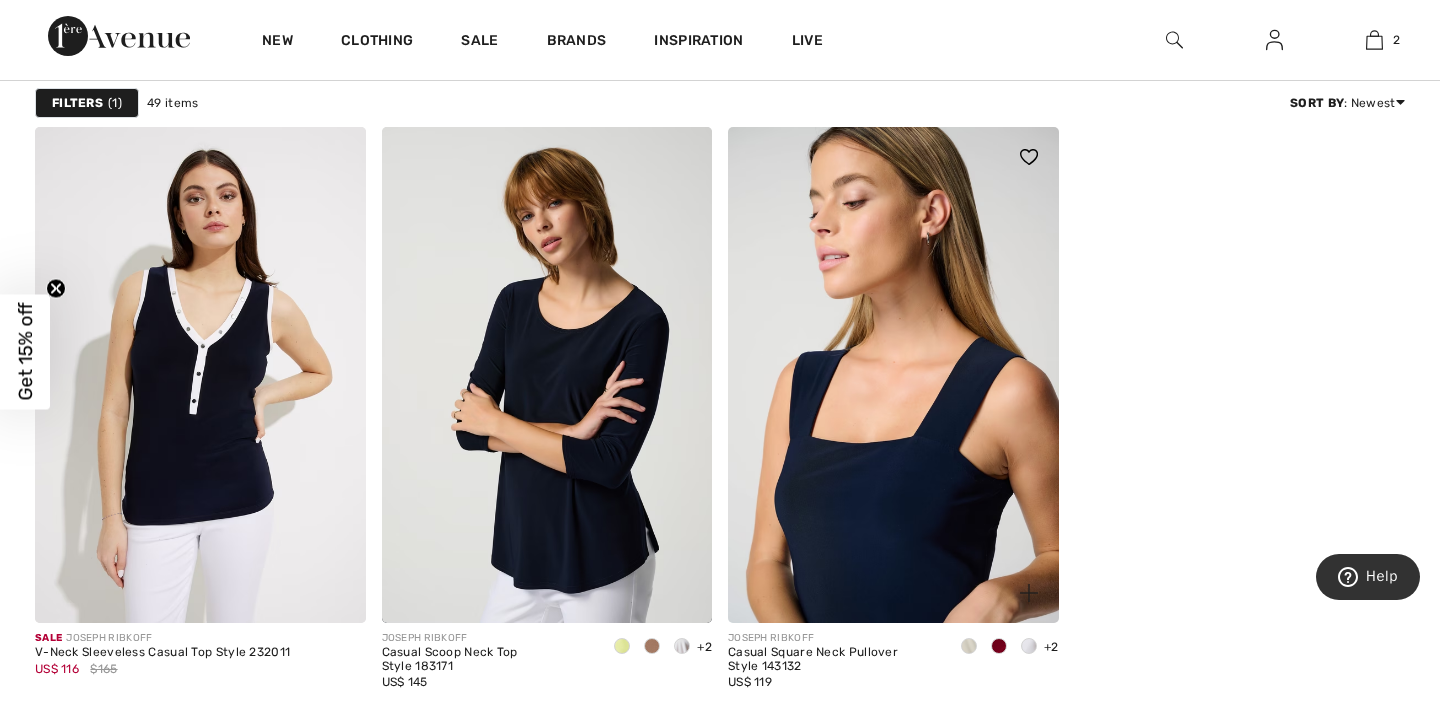 click at bounding box center (893, 375) 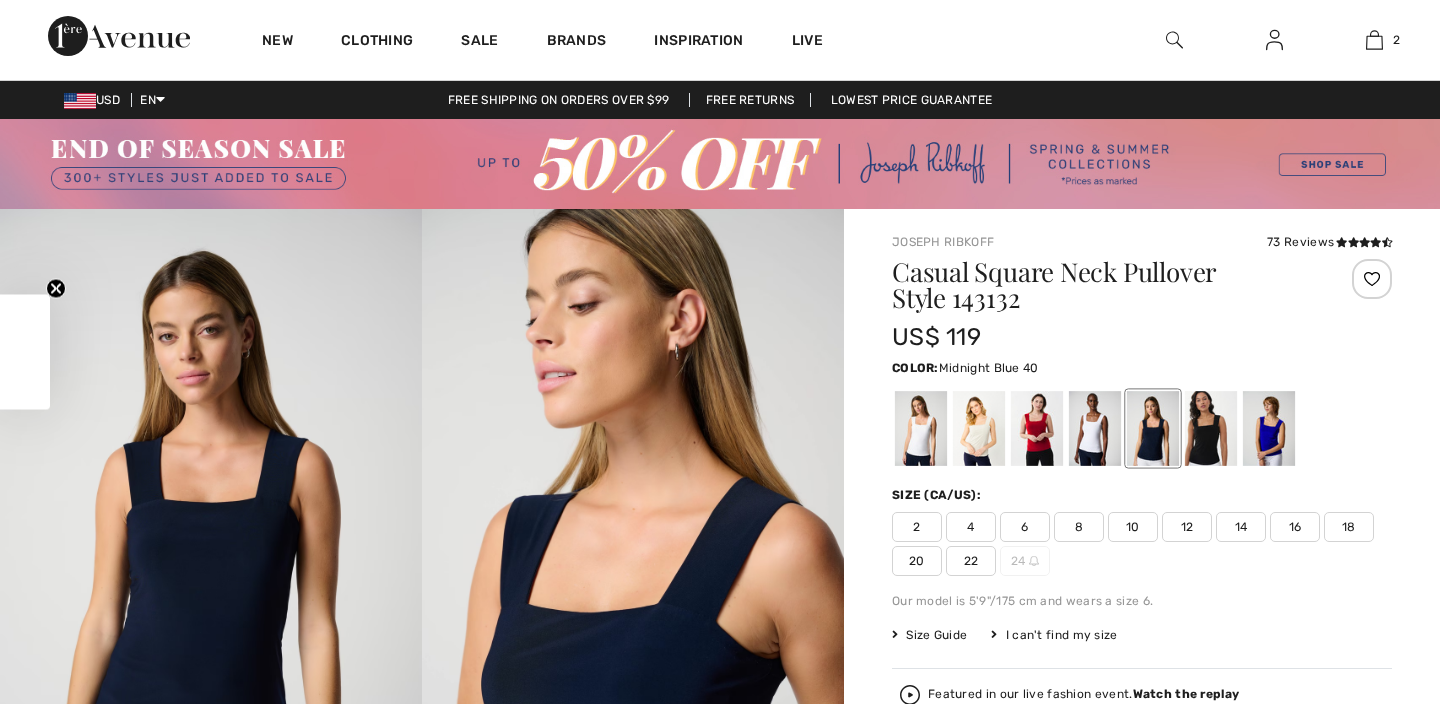 checkbox on "true" 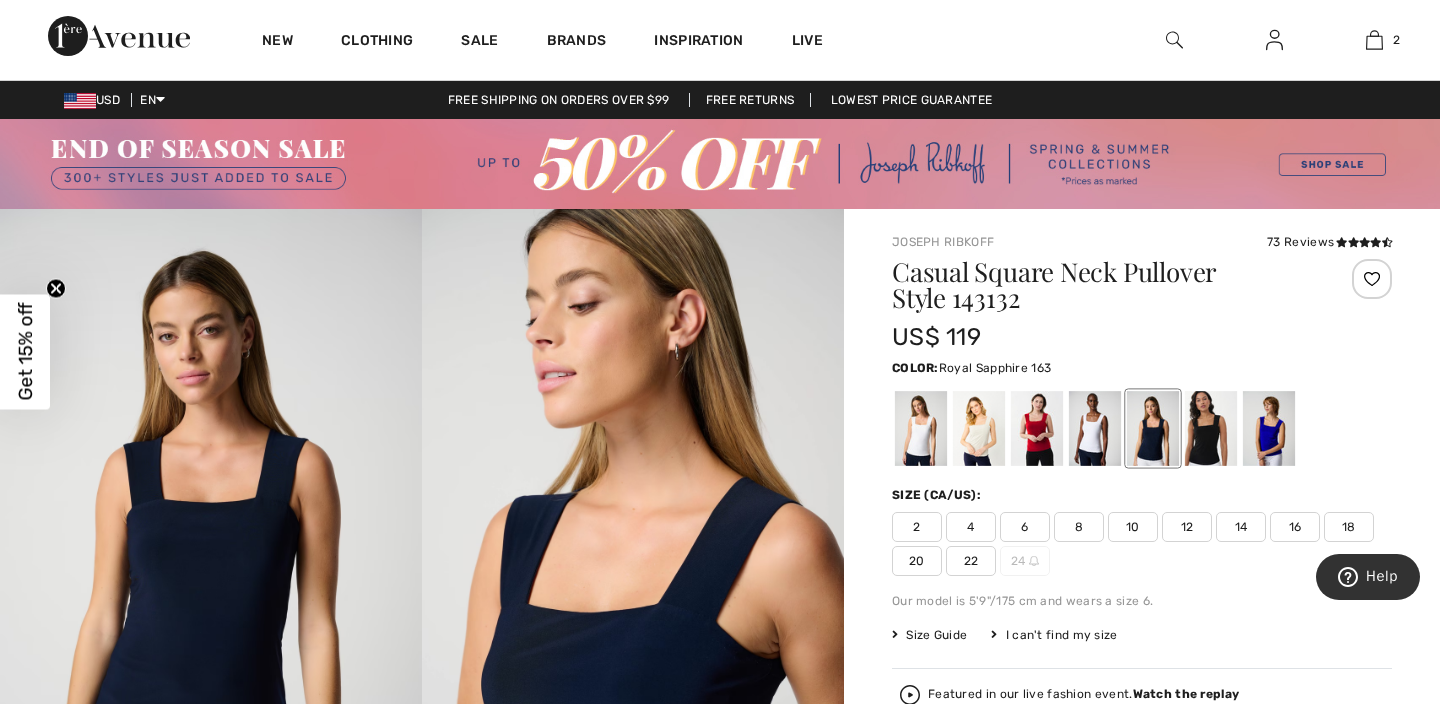 click at bounding box center [1269, 428] 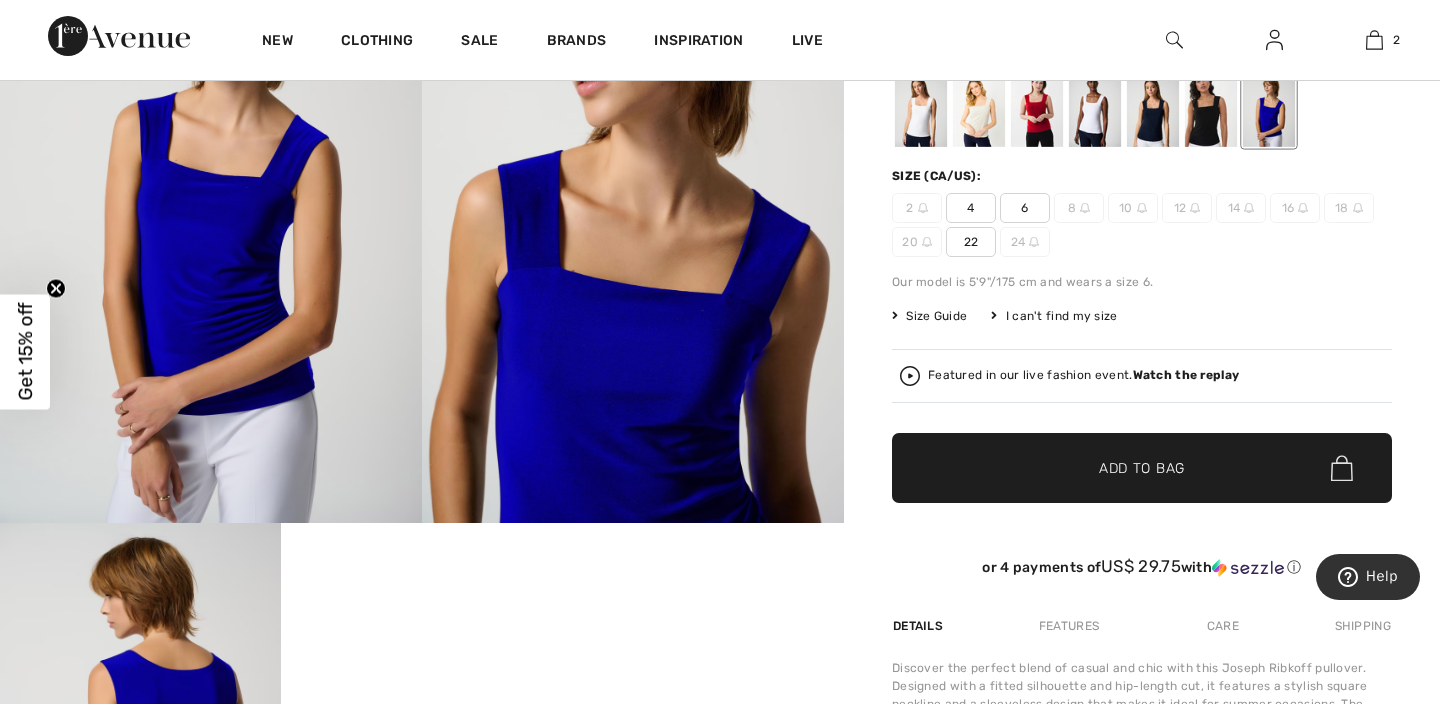 scroll, scrollTop: 320, scrollLeft: 0, axis: vertical 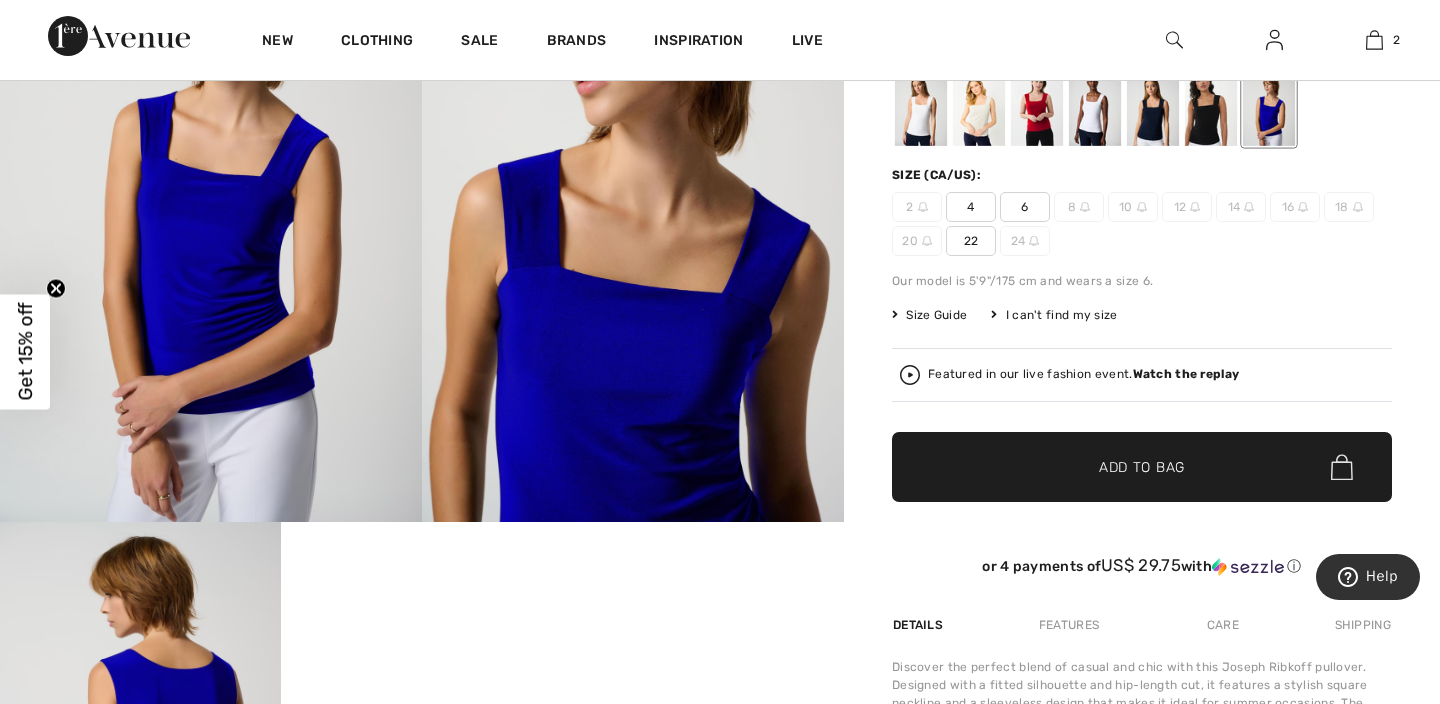 click on "12" at bounding box center (1187, 207) 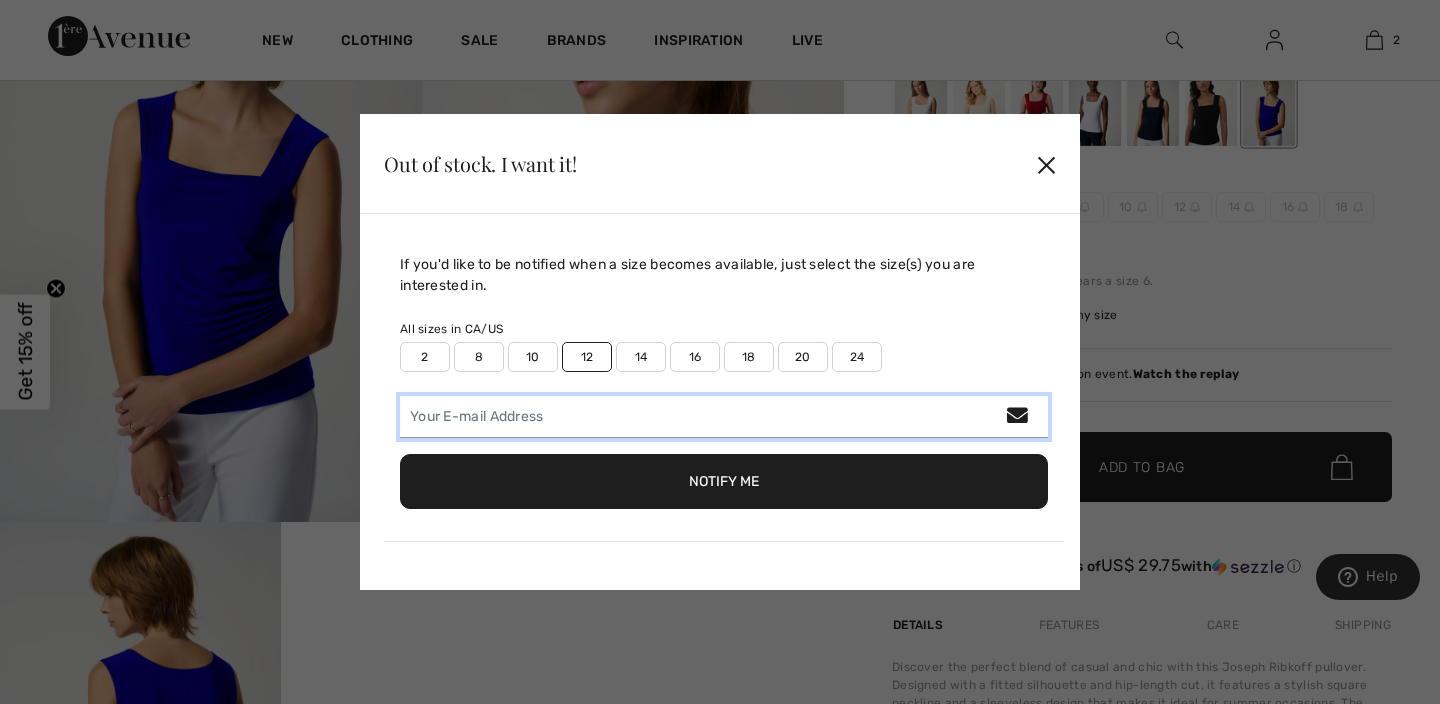 click at bounding box center [724, 417] 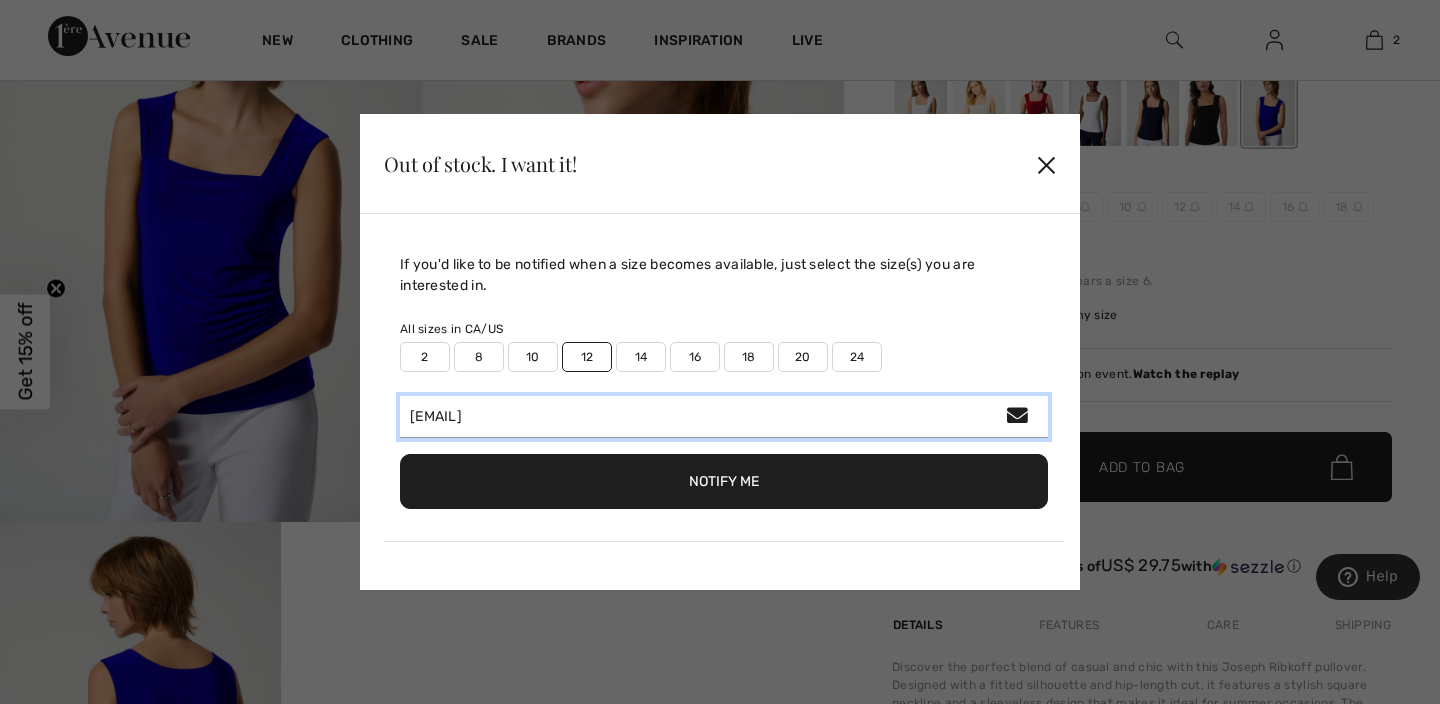 type on "mariacieslak@hotmail.com" 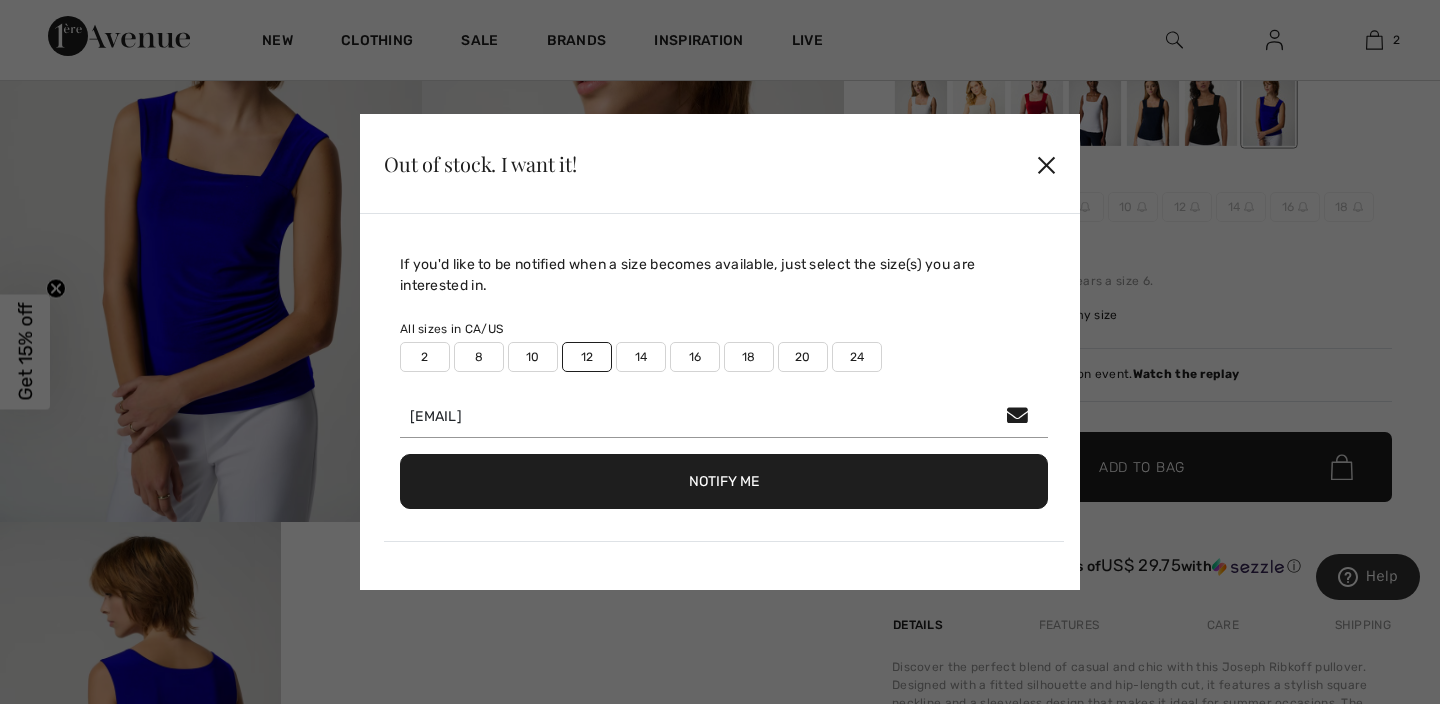 click on "Notify Me" at bounding box center [724, 481] 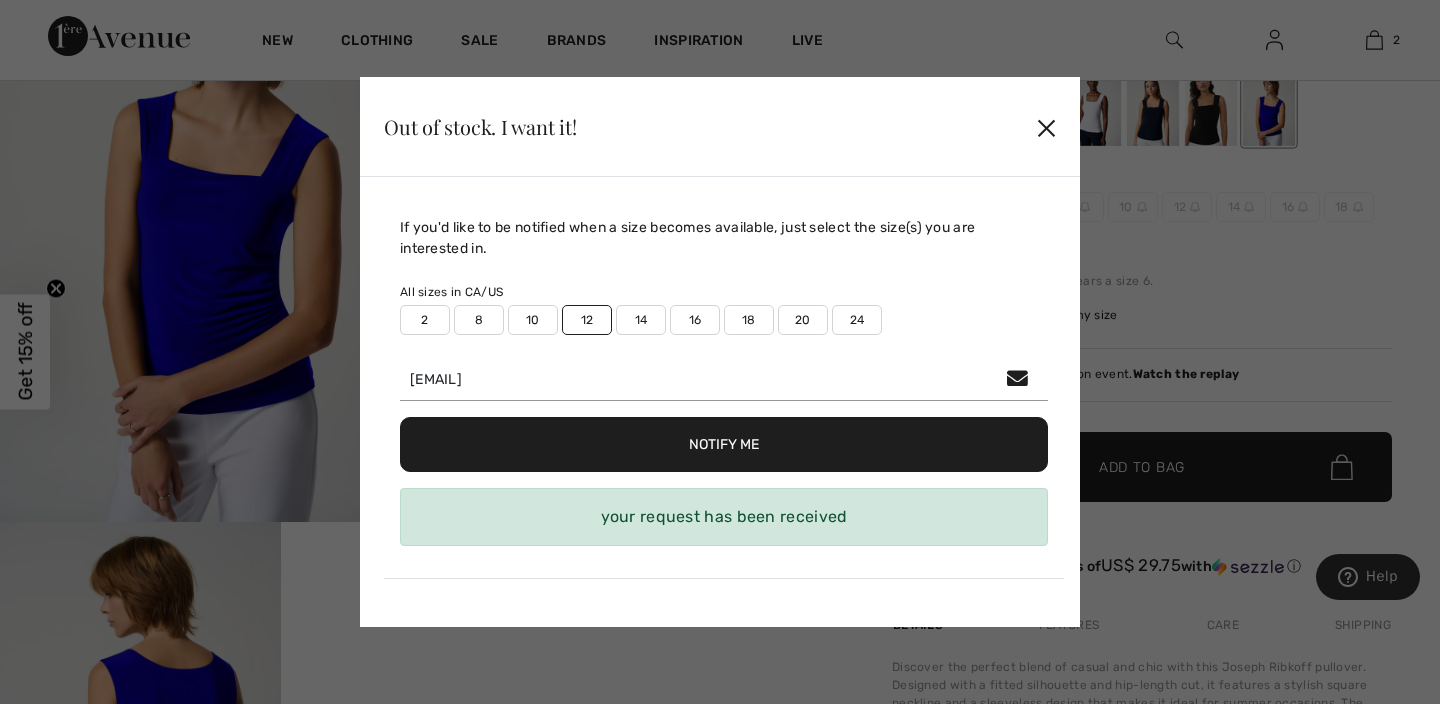 click on "Notify Me" at bounding box center (724, 444) 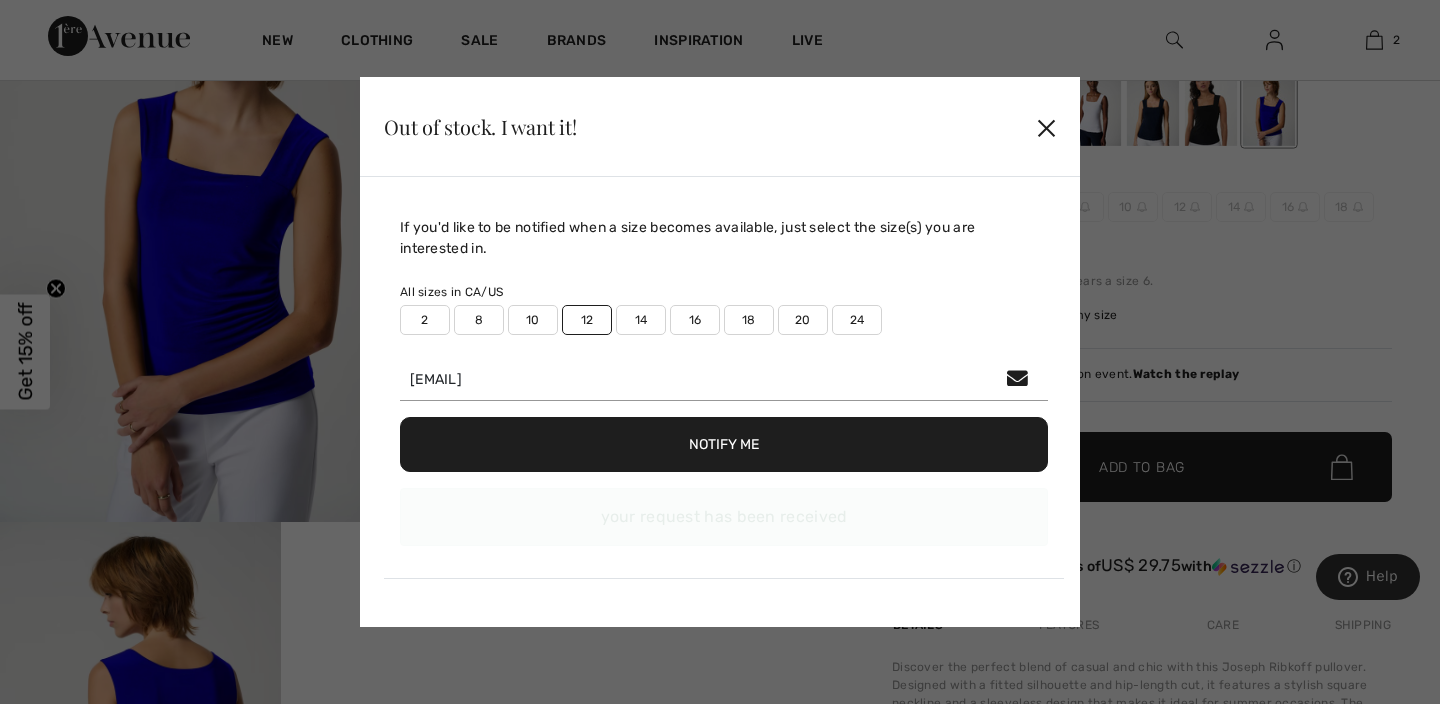 click on "✕" at bounding box center (1046, 127) 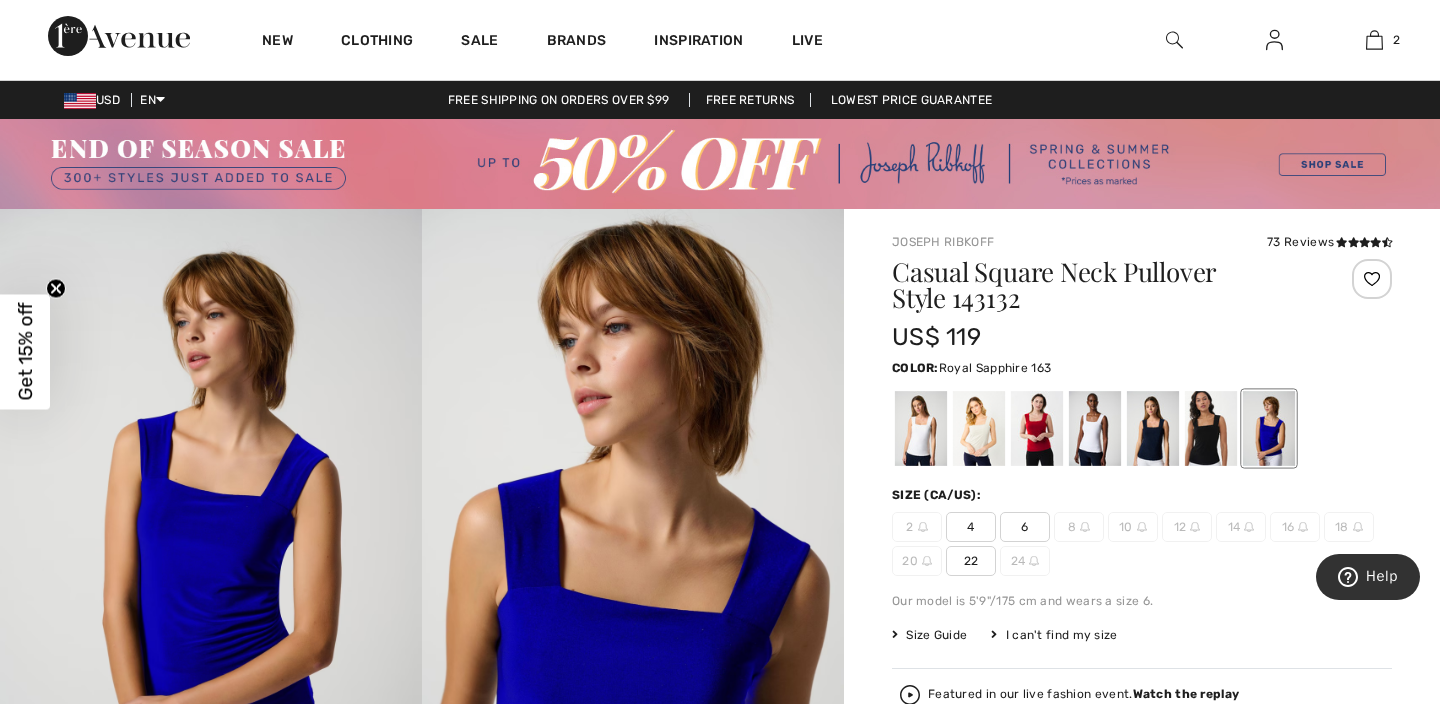 scroll, scrollTop: 0, scrollLeft: 0, axis: both 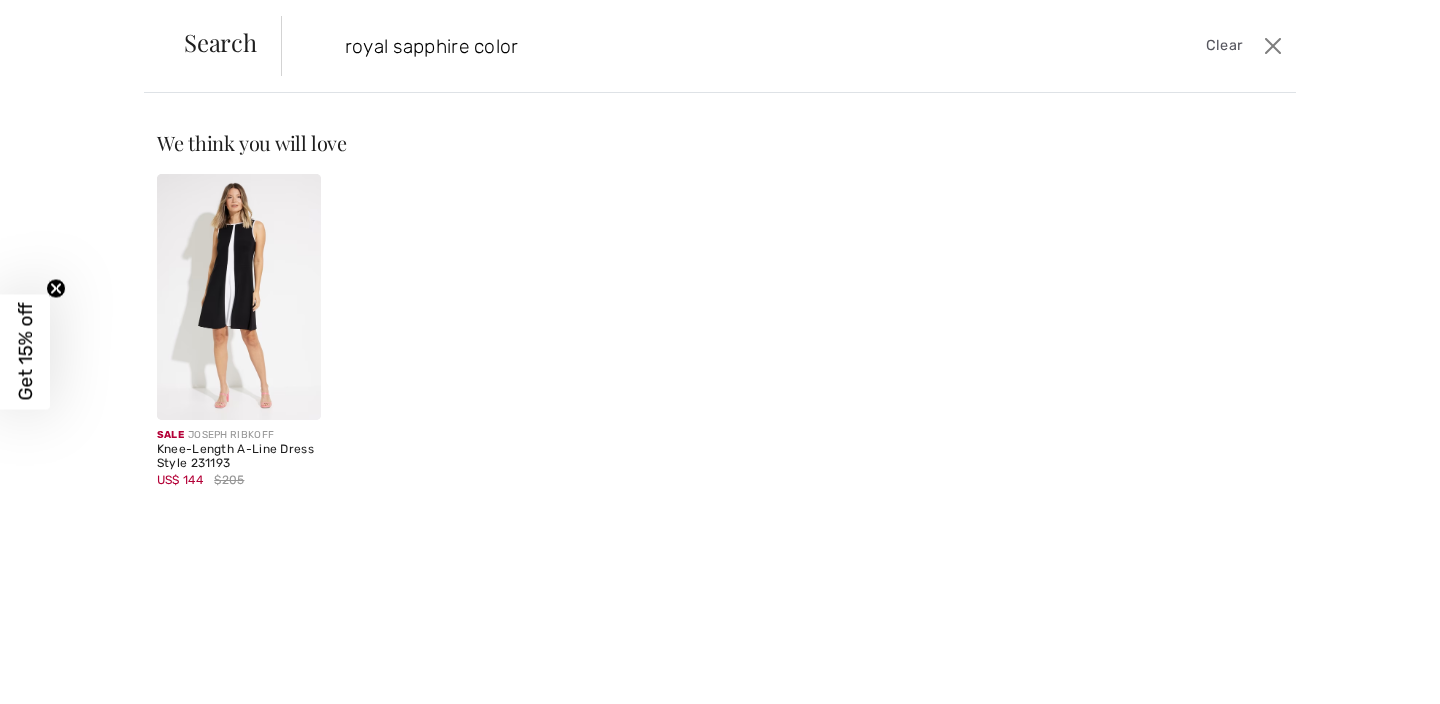 type on "royal sapphire color" 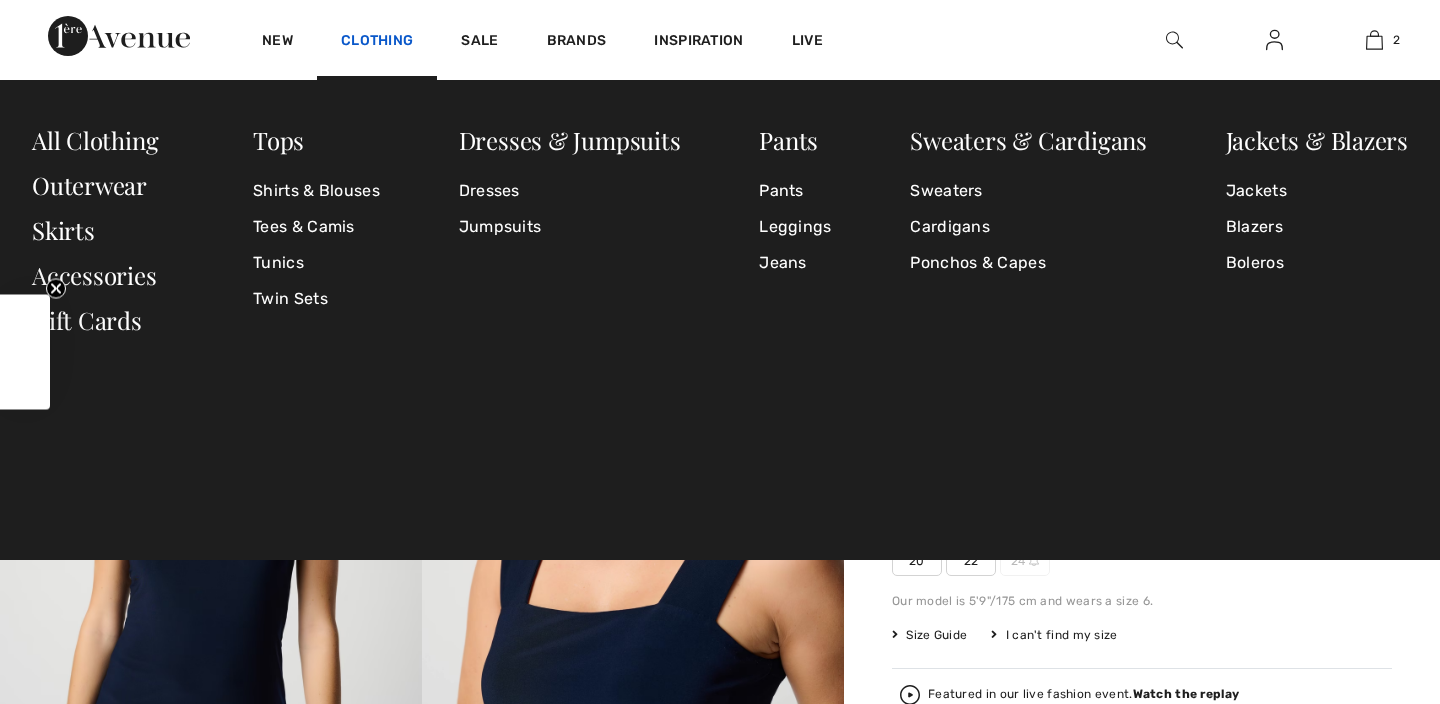 checkbox on "true" 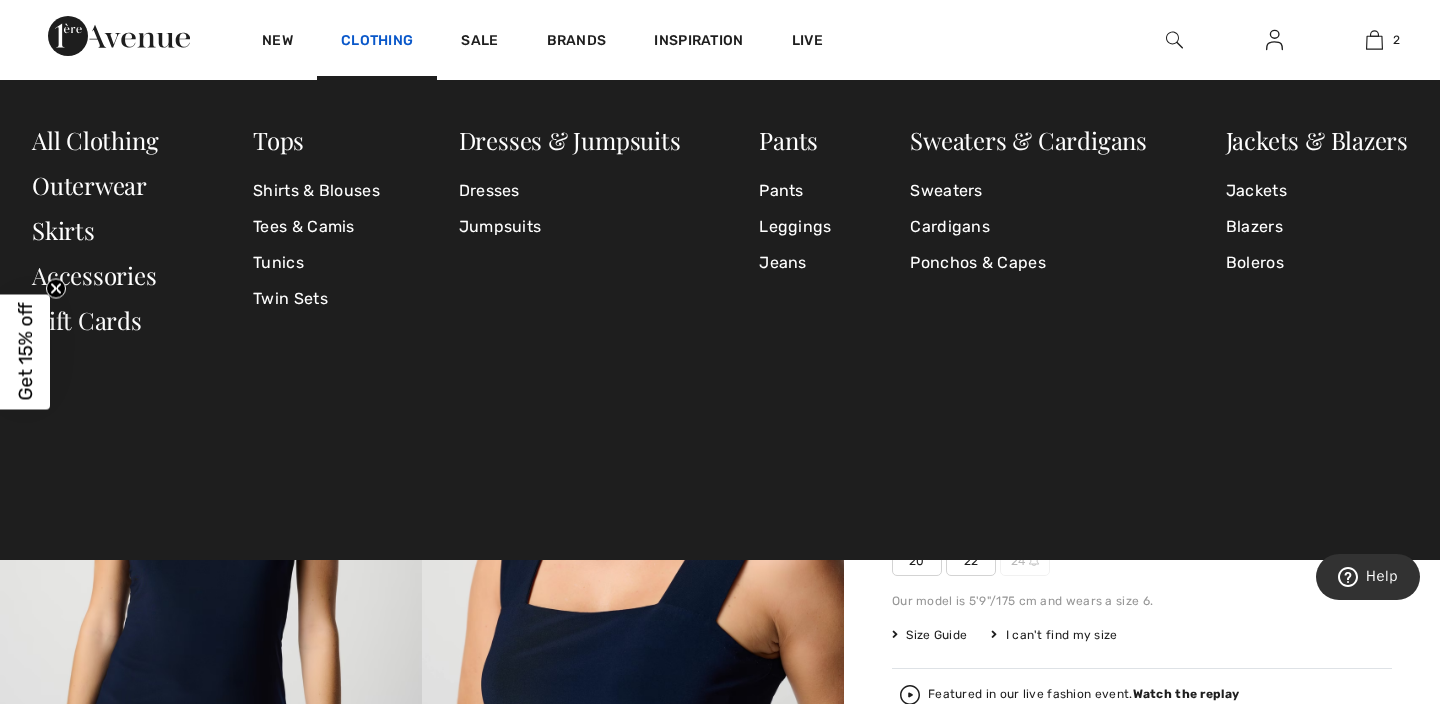 scroll, scrollTop: 0, scrollLeft: 0, axis: both 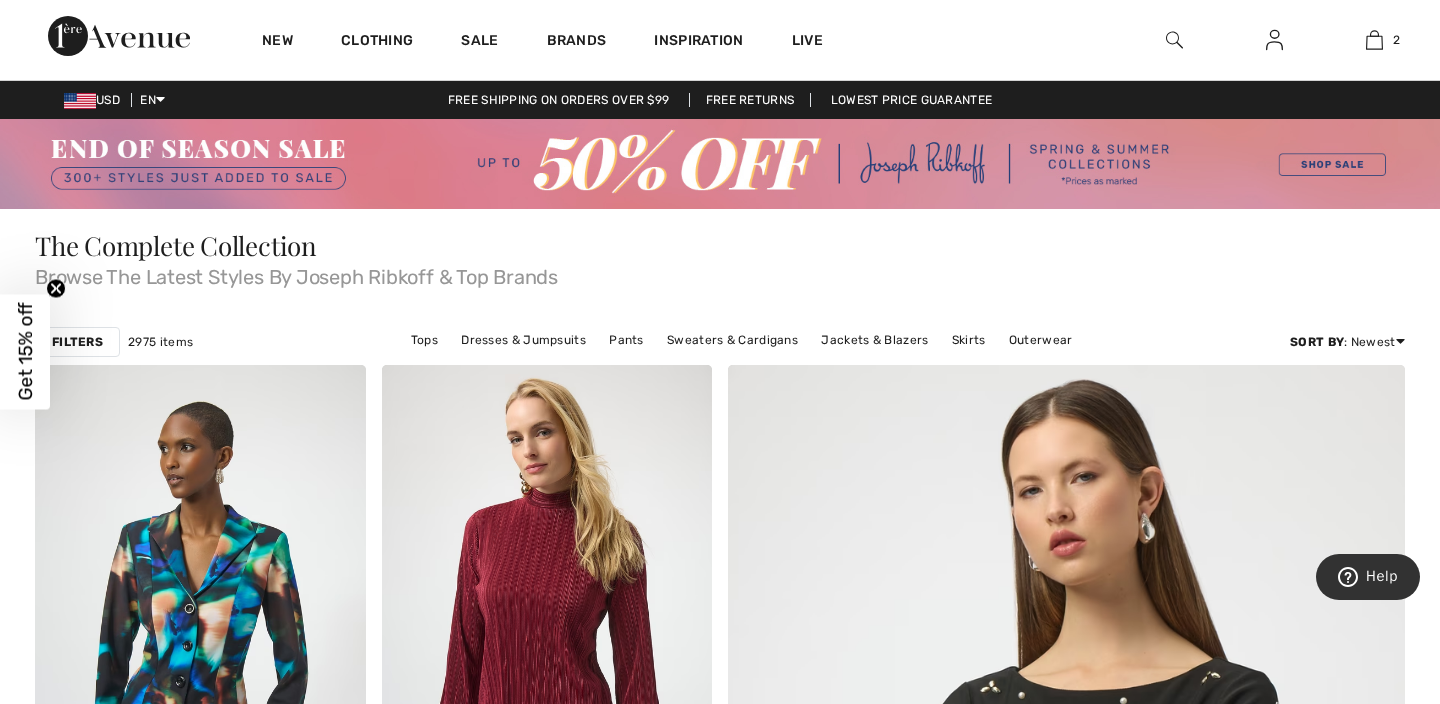 click on "Filters" at bounding box center [77, 342] 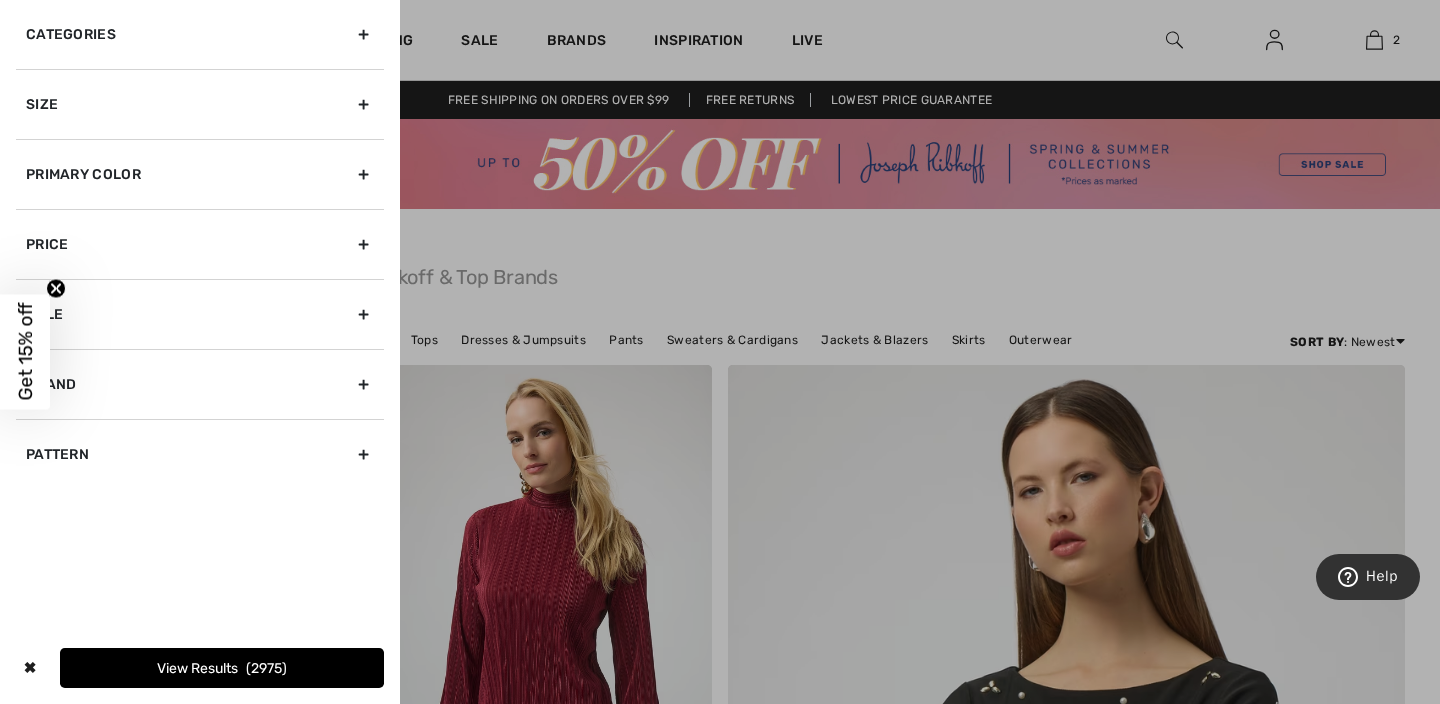click on "Primary Color" at bounding box center [200, 174] 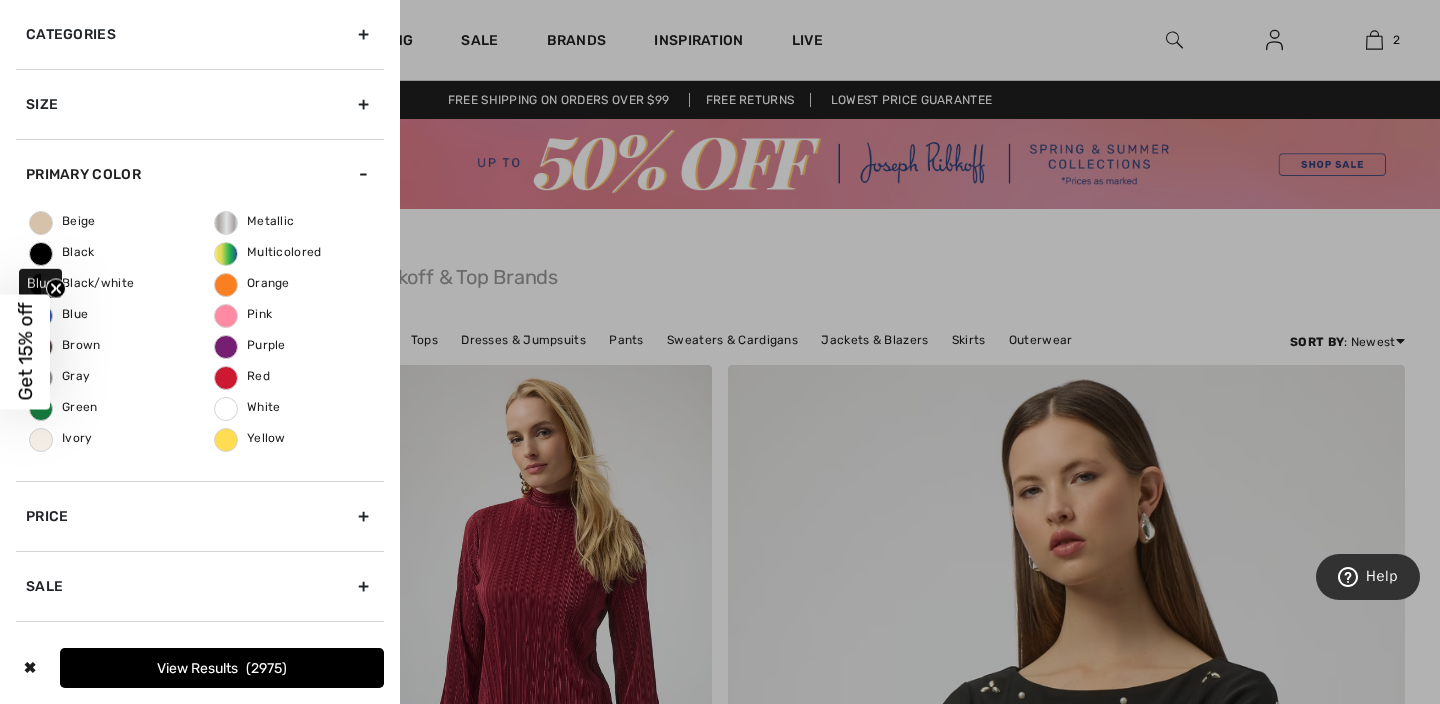 click on "Blue" at bounding box center [59, 314] 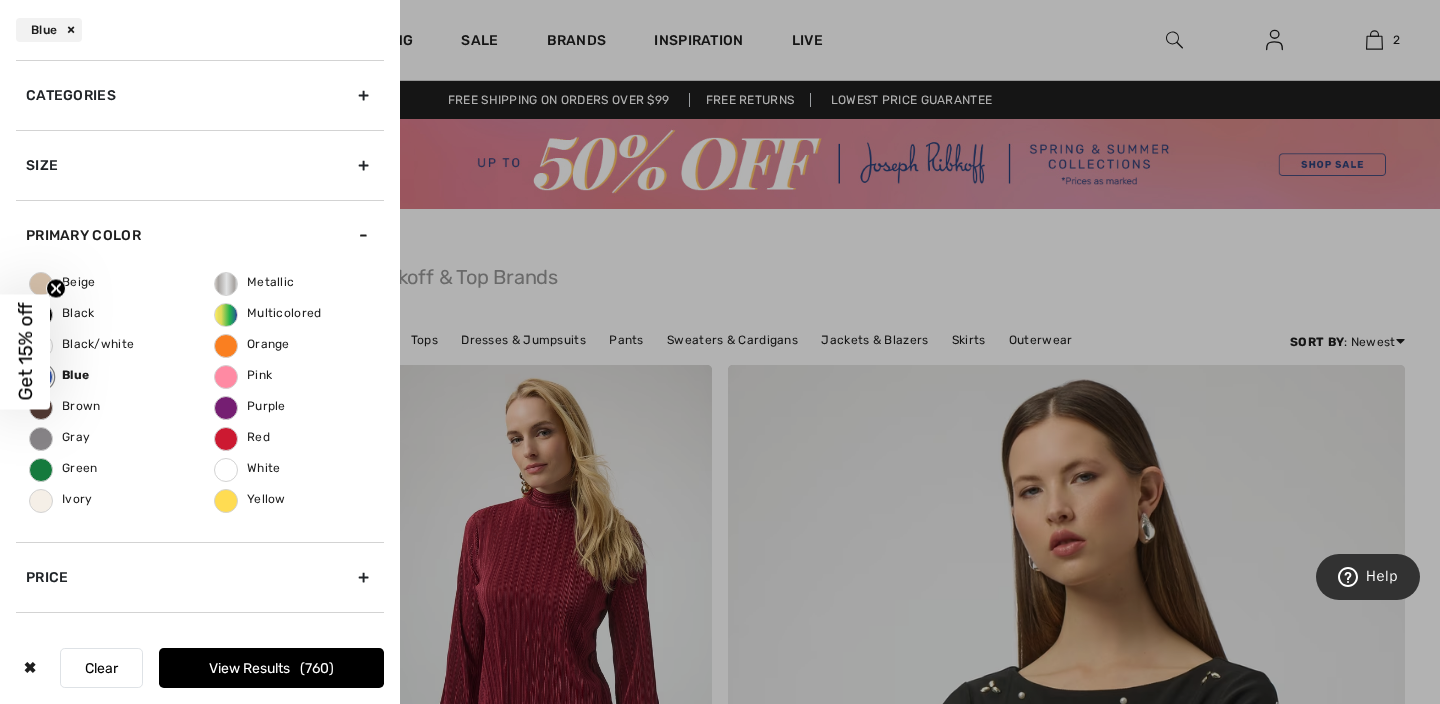 click on "760" at bounding box center (317, 668) 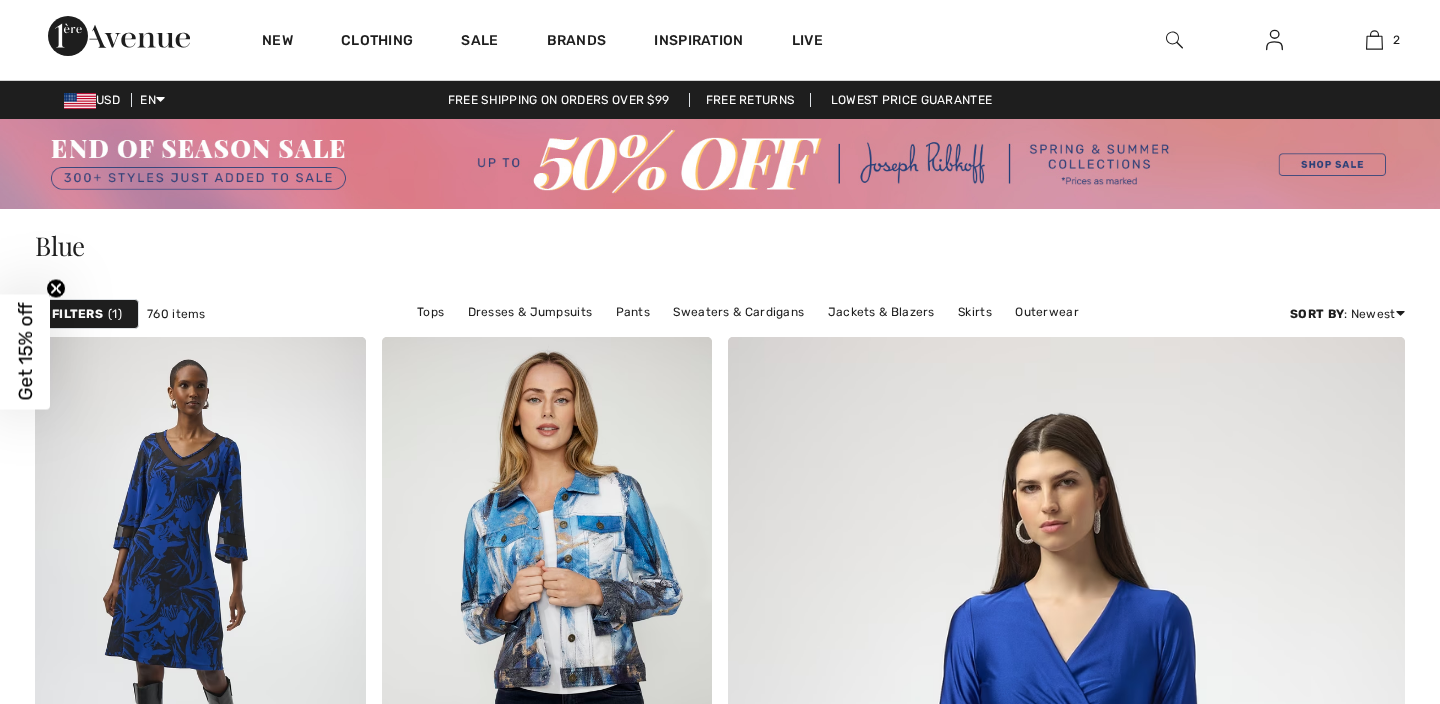 scroll, scrollTop: 0, scrollLeft: 0, axis: both 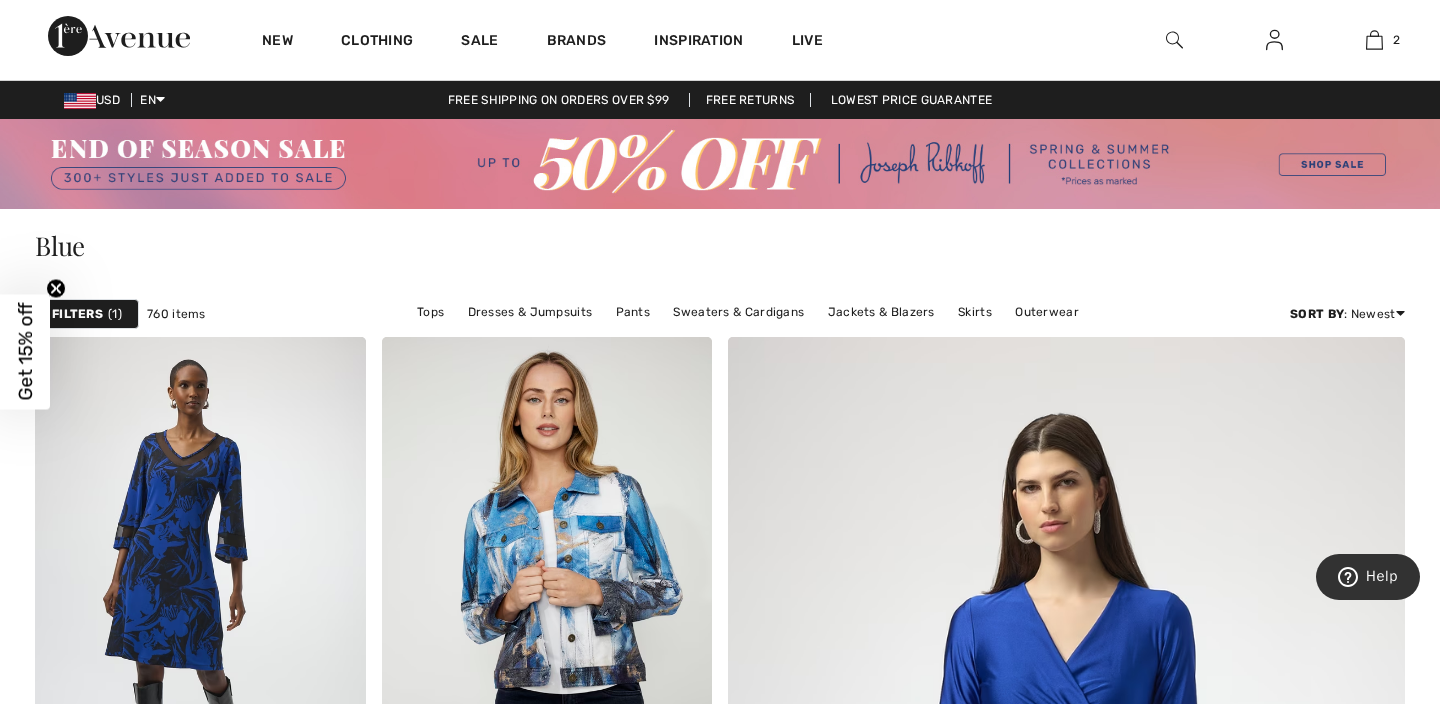 click on "Filters" at bounding box center (77, 314) 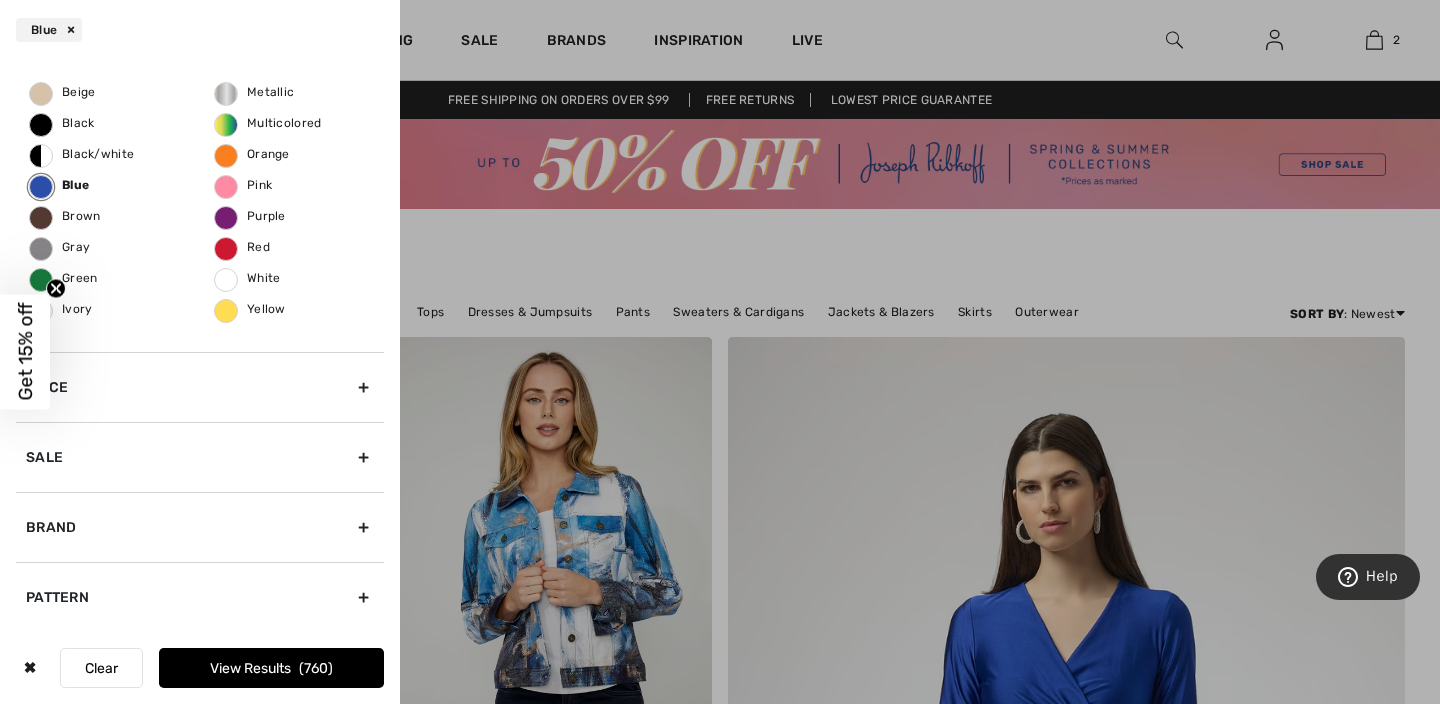 click on "Brand" at bounding box center [200, 527] 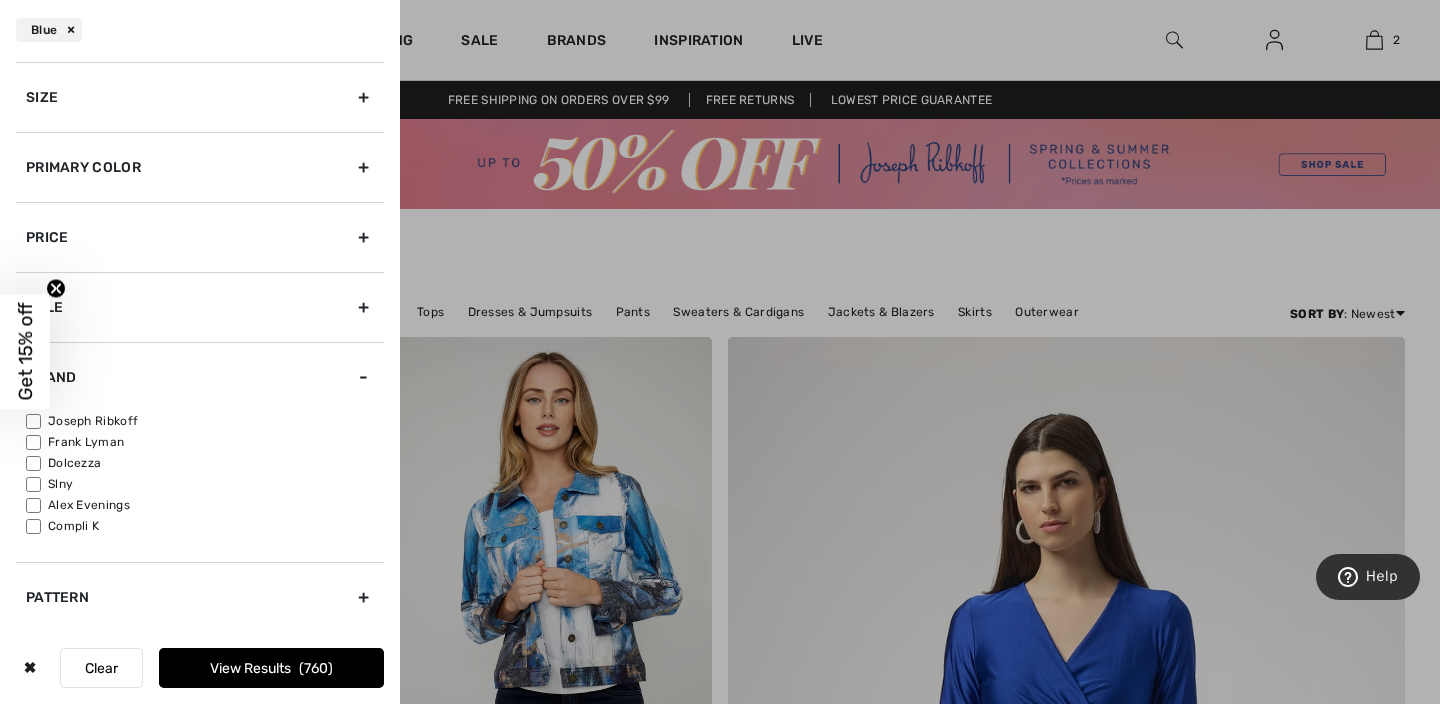 scroll, scrollTop: 68, scrollLeft: 0, axis: vertical 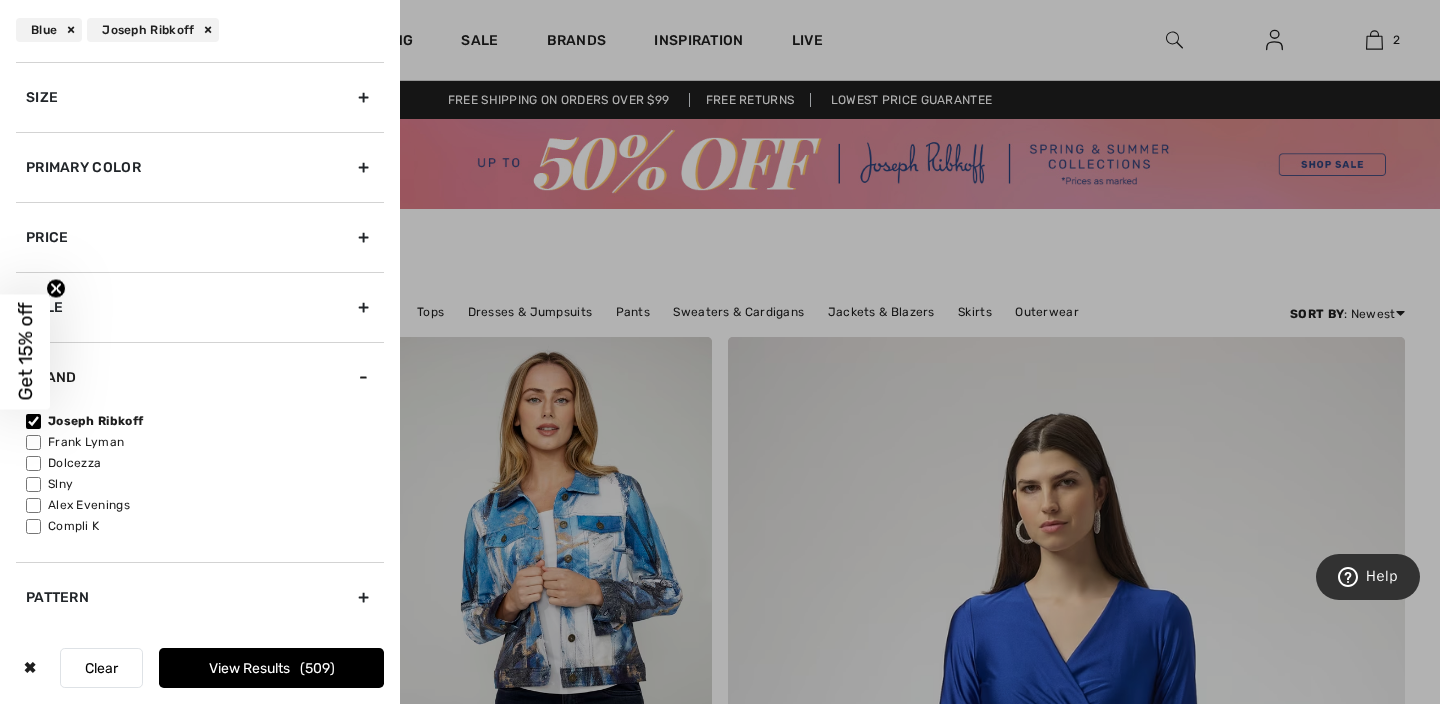 click on "View Results 509" at bounding box center (271, 668) 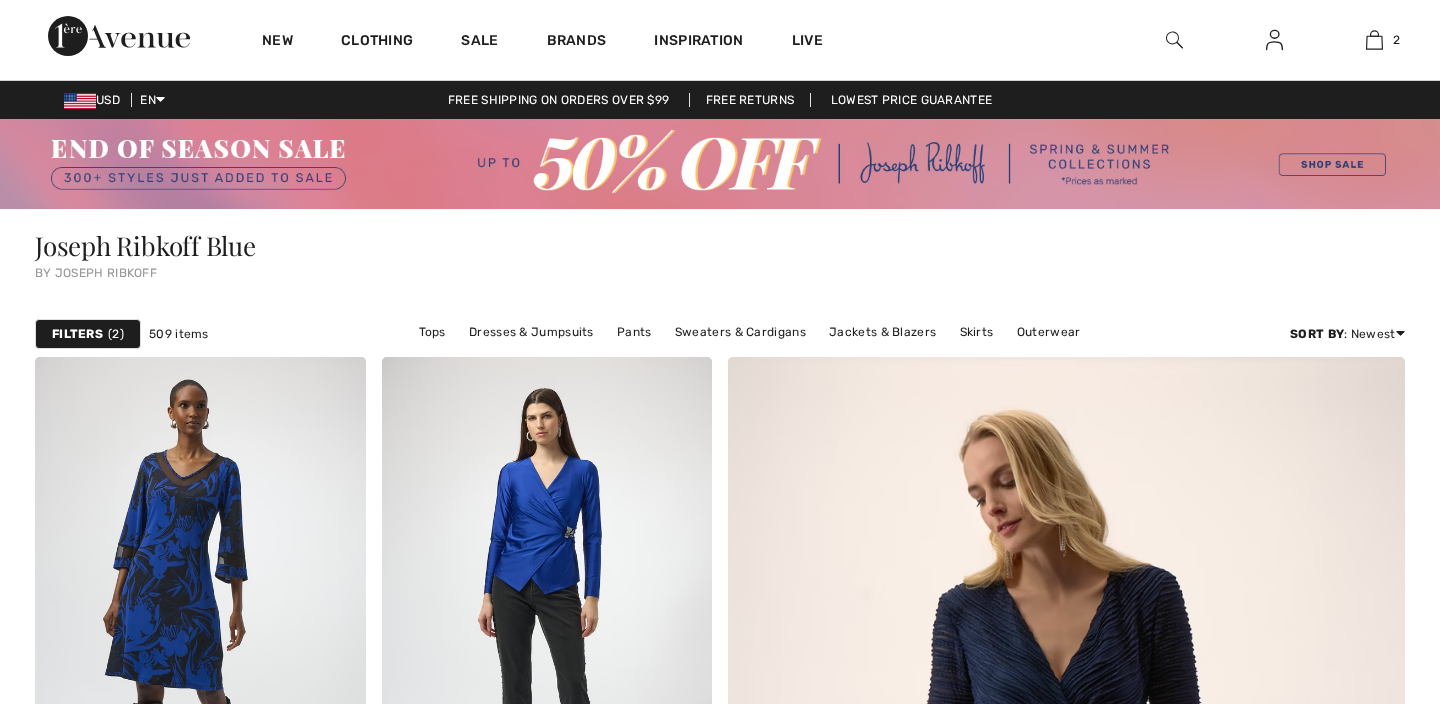 scroll, scrollTop: 0, scrollLeft: 0, axis: both 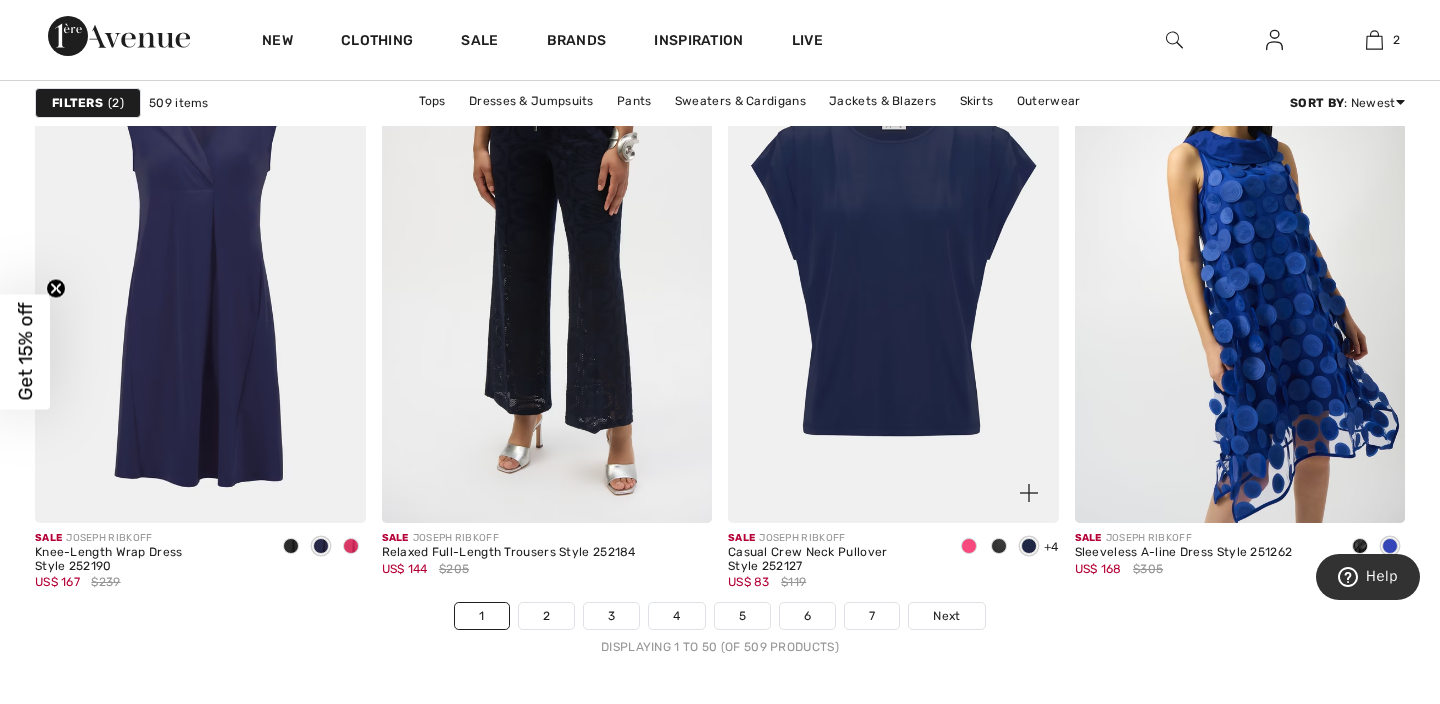 click at bounding box center [893, 275] 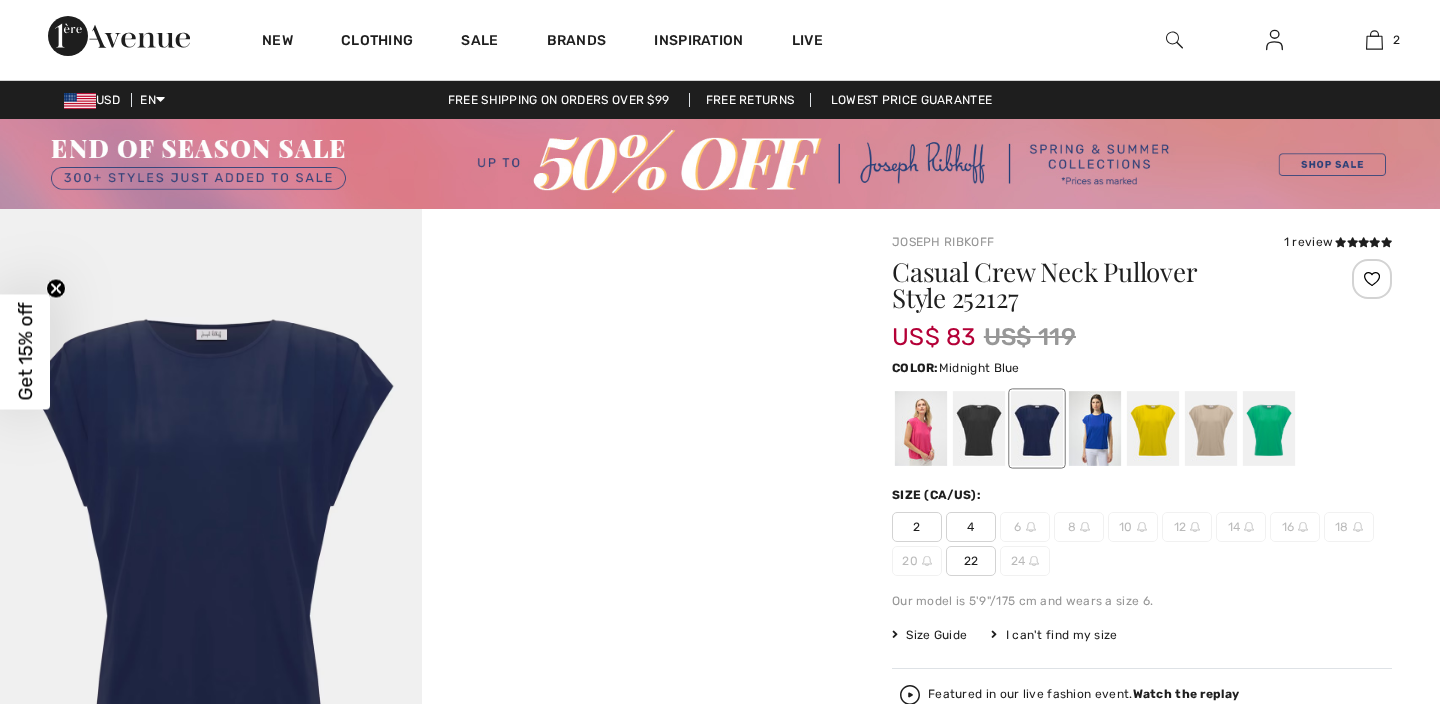 checkbox on "true" 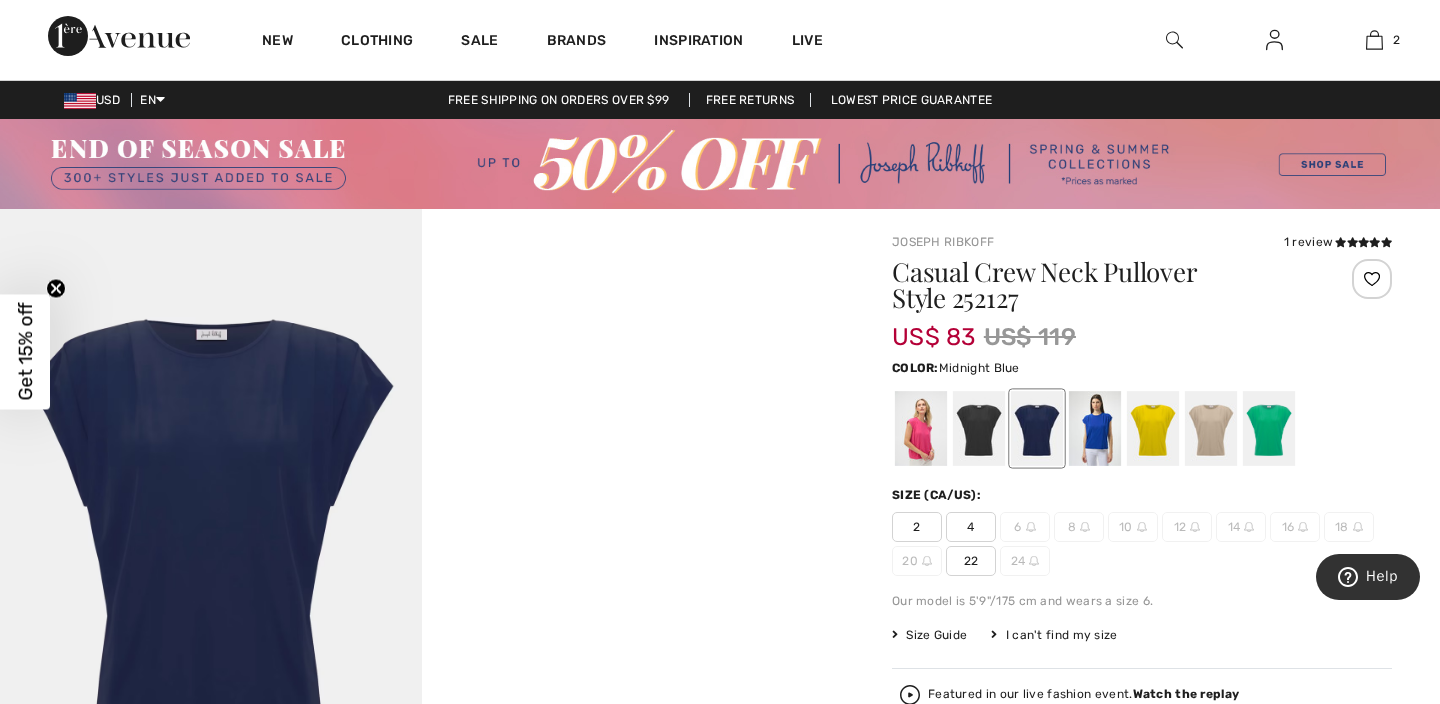 scroll, scrollTop: 0, scrollLeft: 0, axis: both 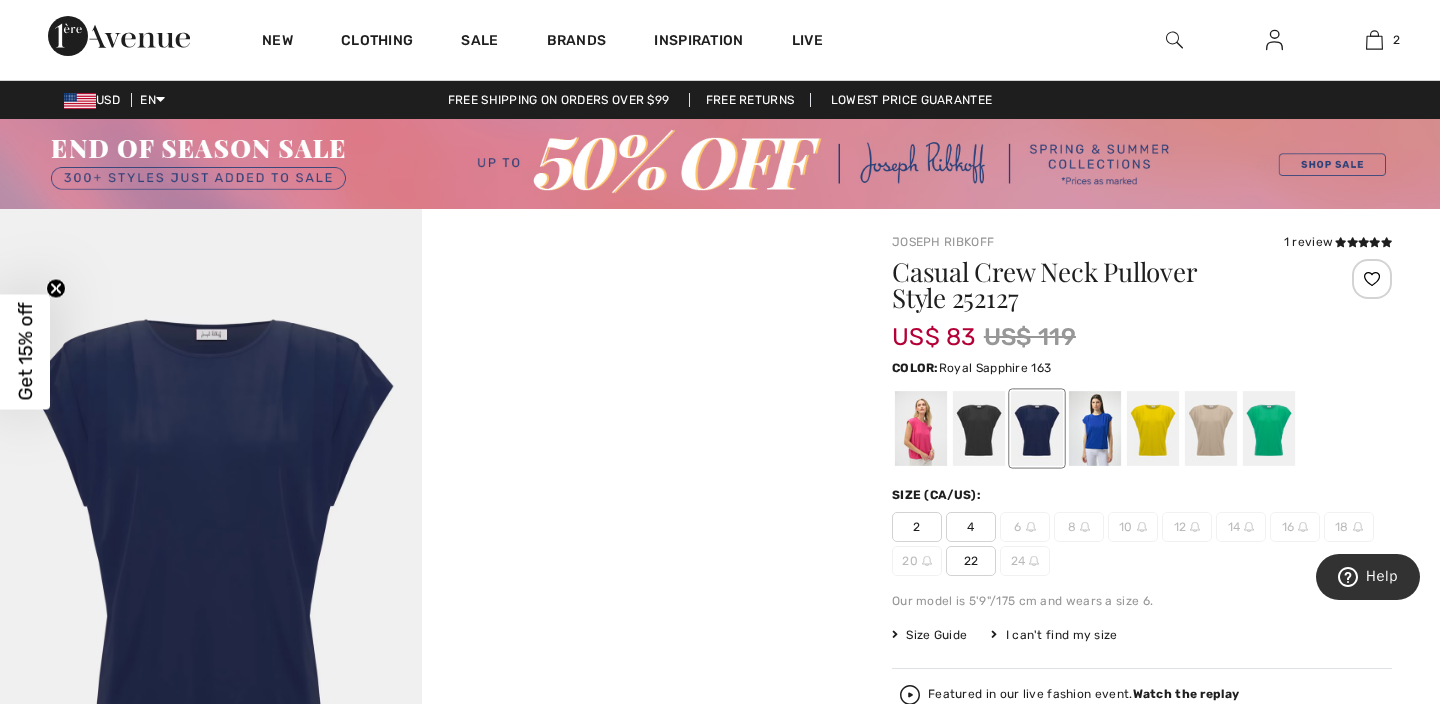 click at bounding box center [1095, 428] 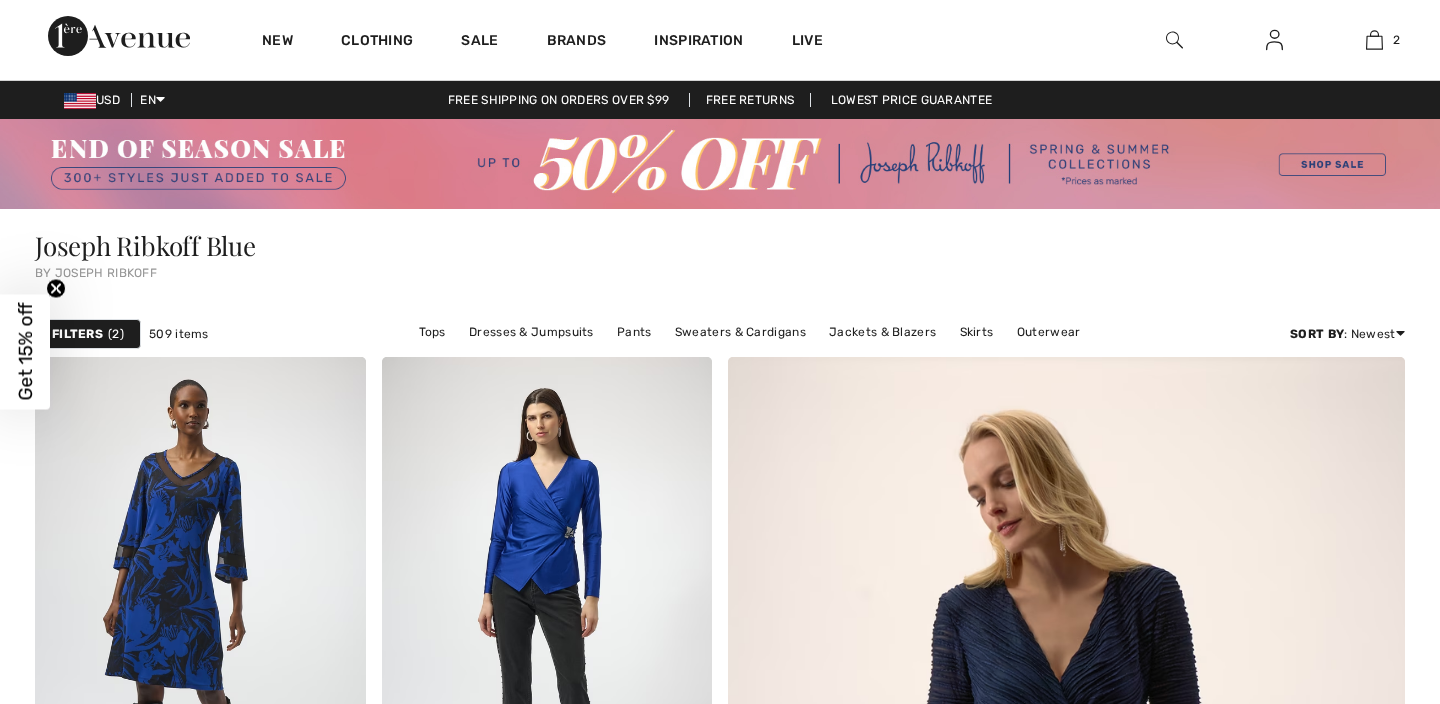 scroll, scrollTop: 8747, scrollLeft: 0, axis: vertical 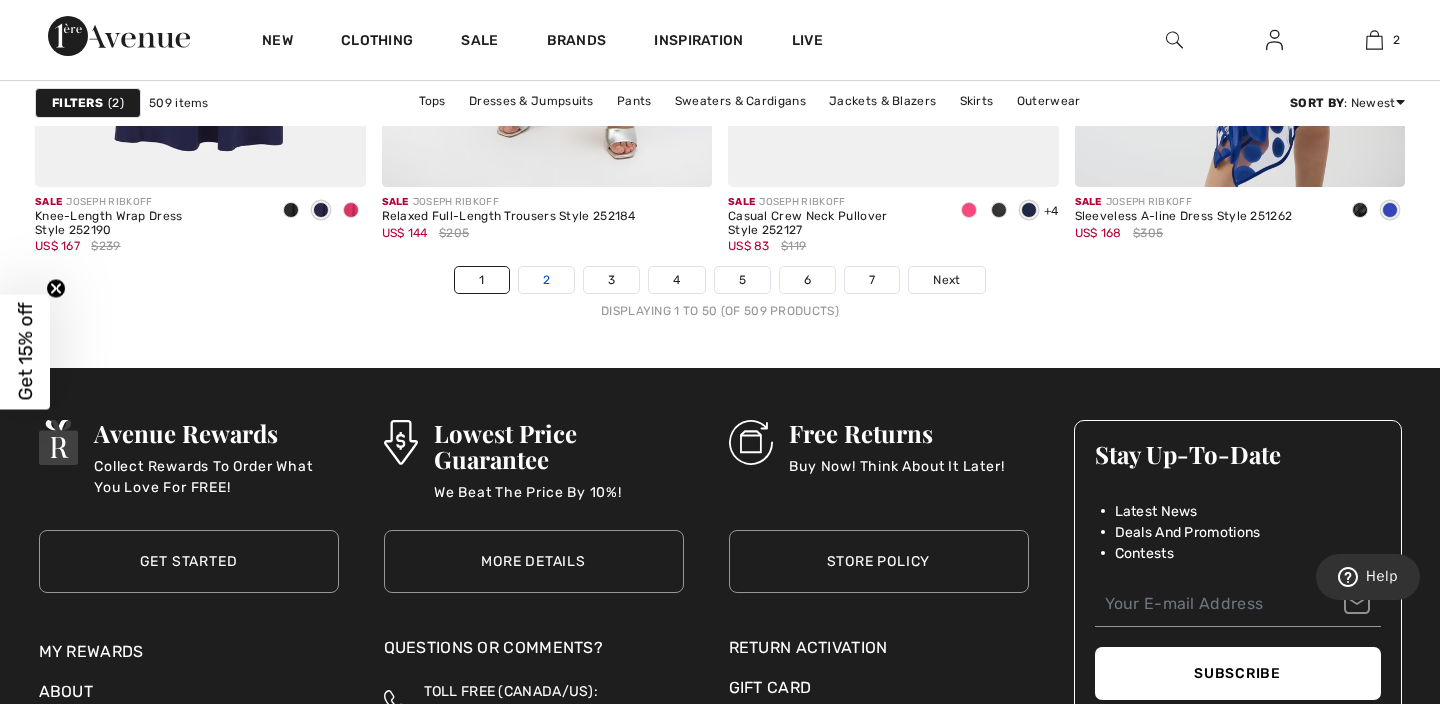 click on "2" at bounding box center [546, 280] 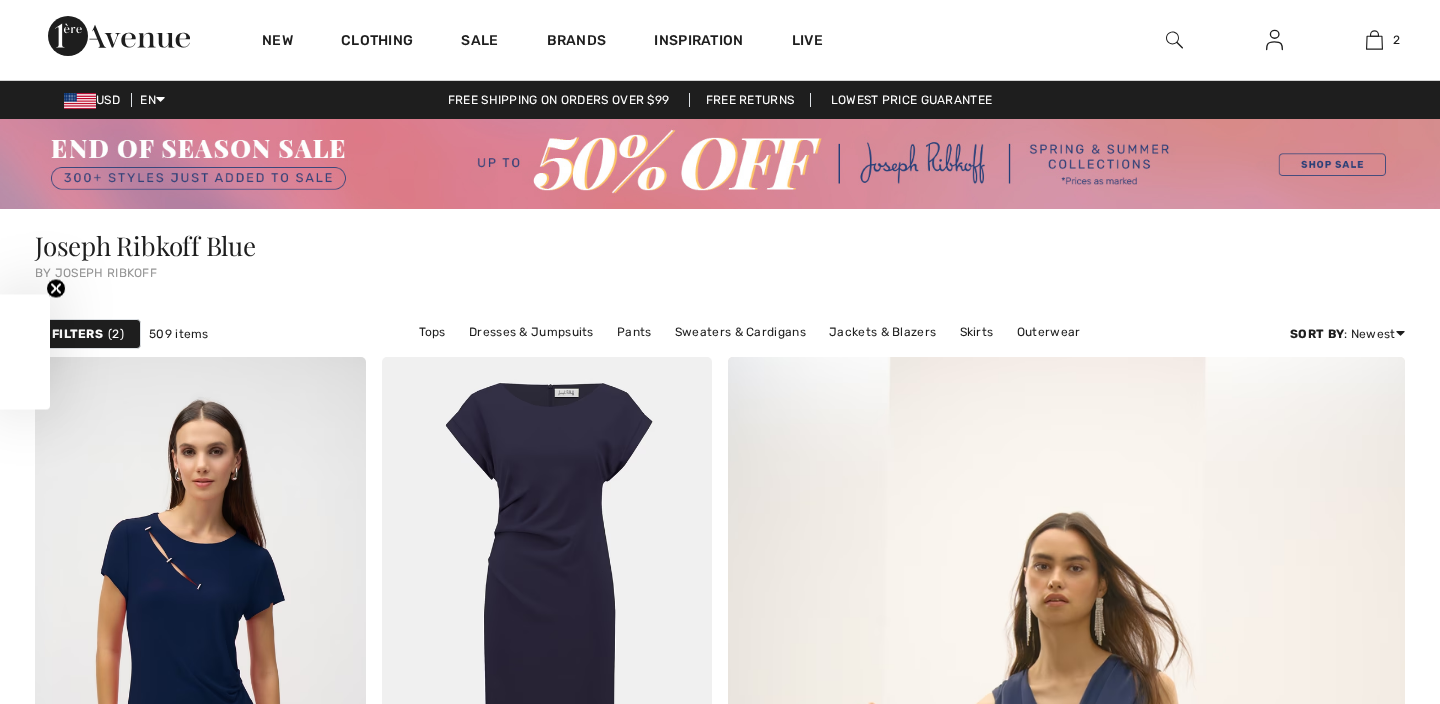 scroll, scrollTop: 0, scrollLeft: 0, axis: both 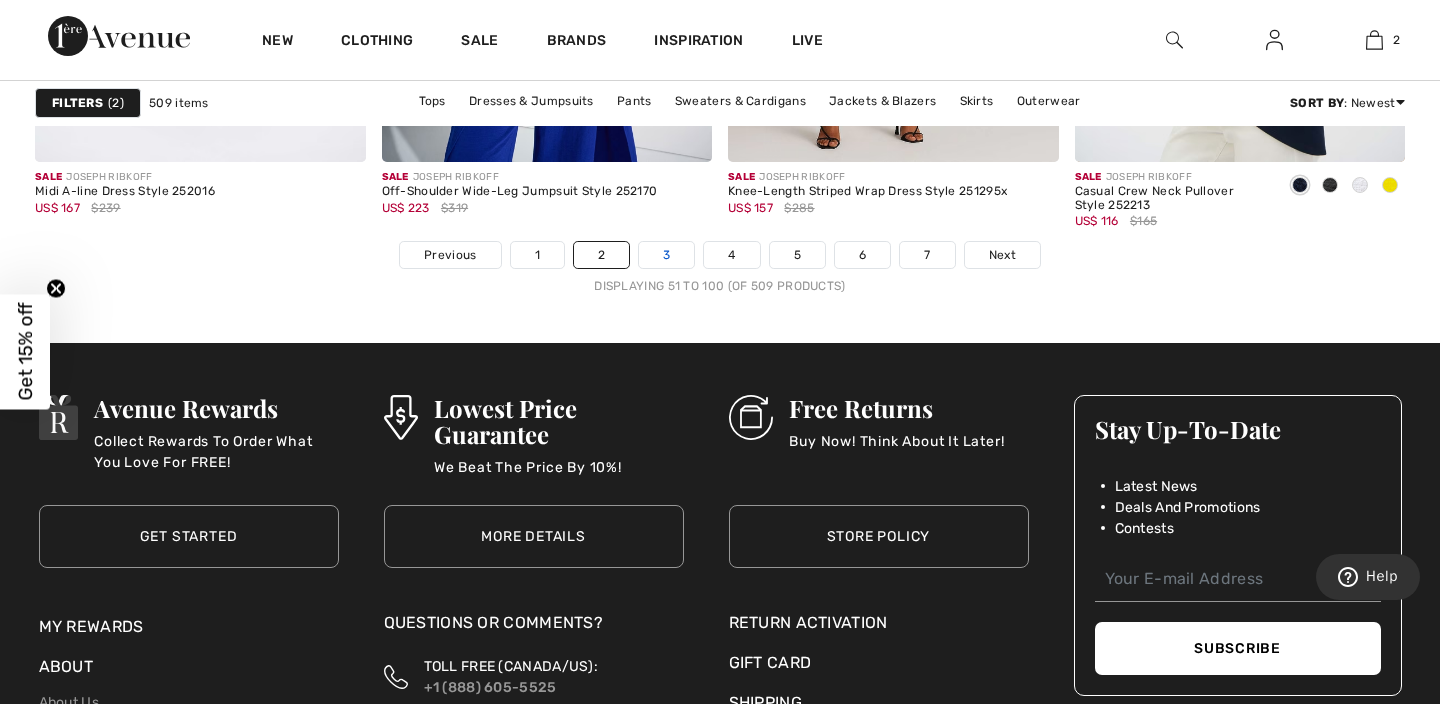 click on "3" at bounding box center (666, 255) 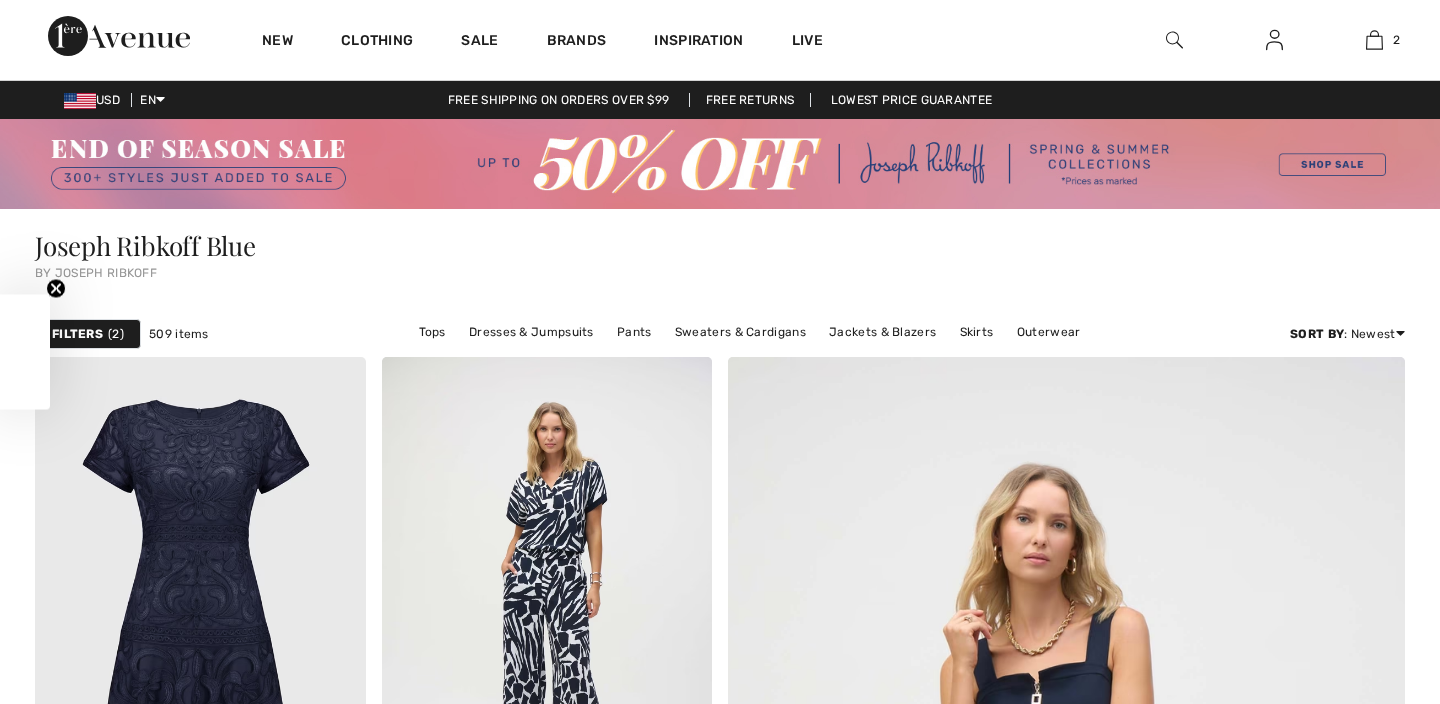 checkbox on "true" 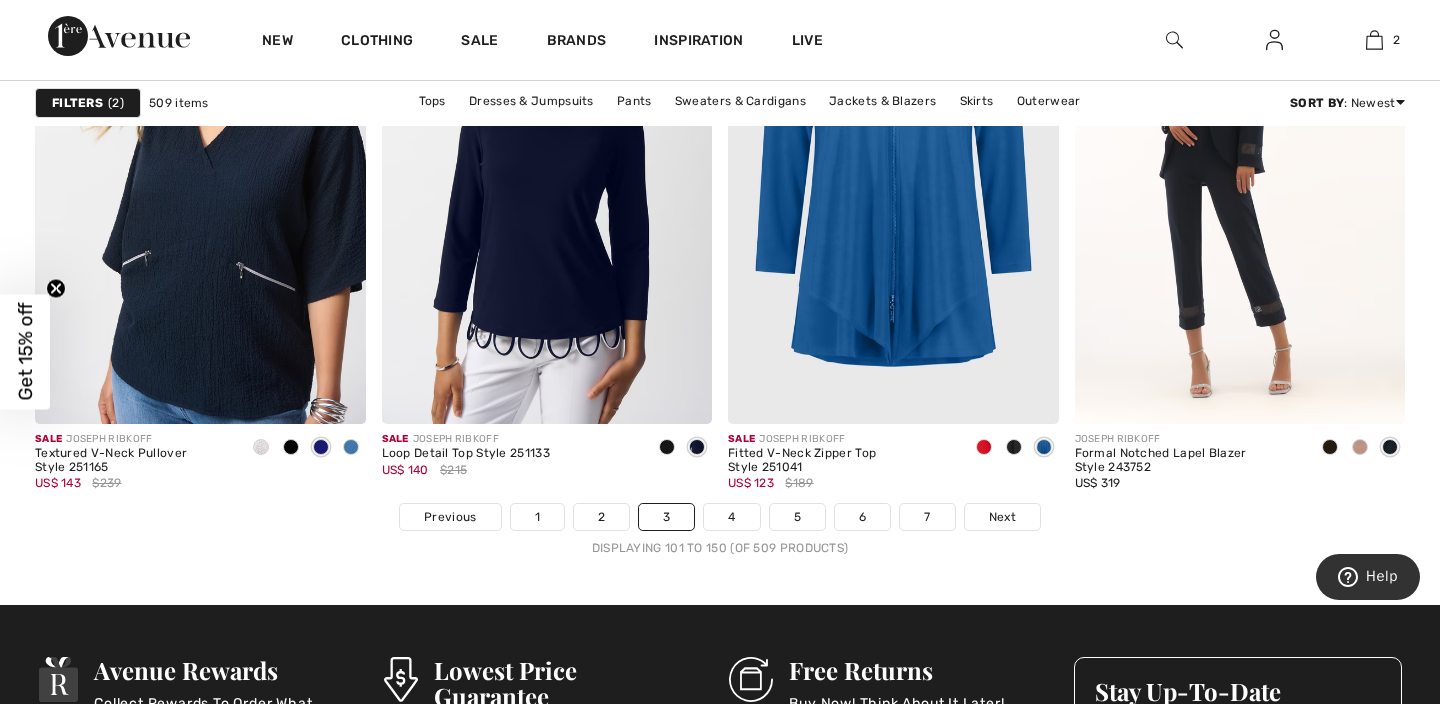 scroll, scrollTop: 8847, scrollLeft: 0, axis: vertical 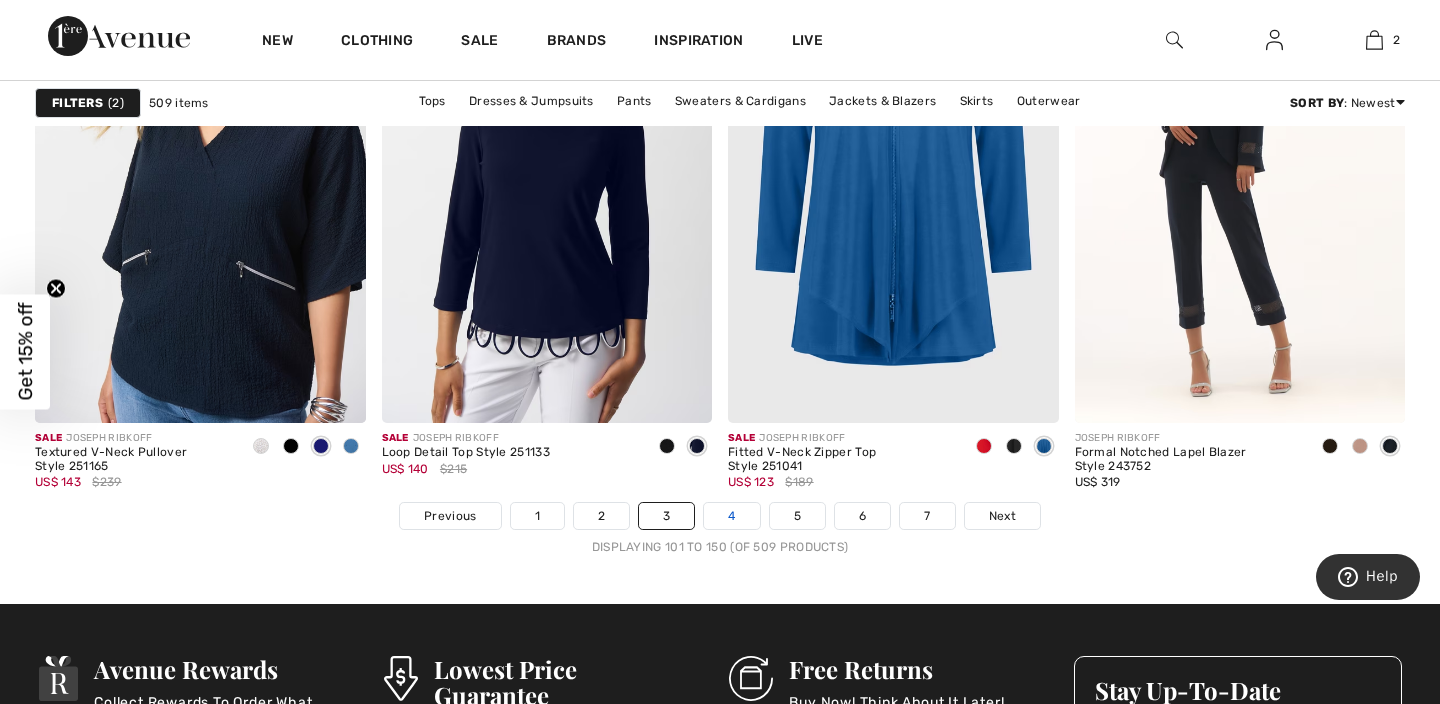 click on "4" at bounding box center [731, 516] 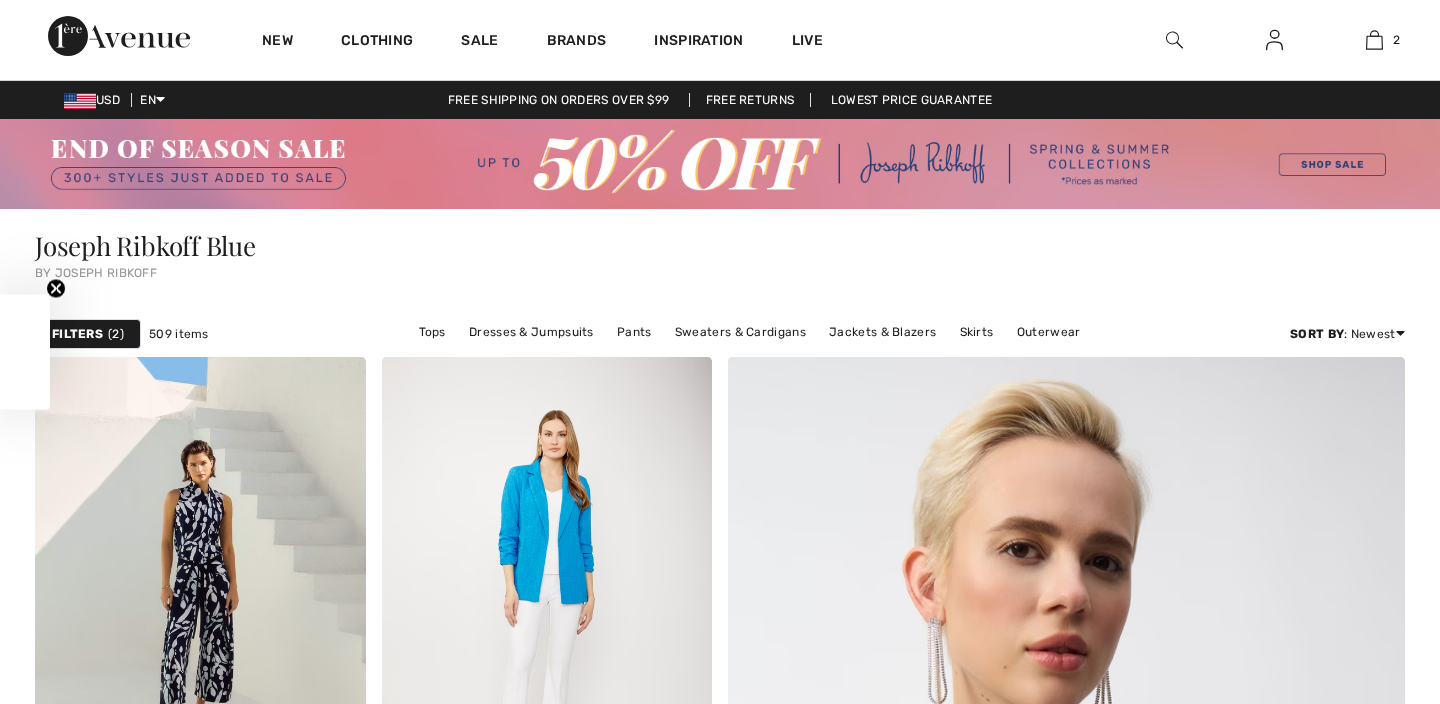 checkbox on "true" 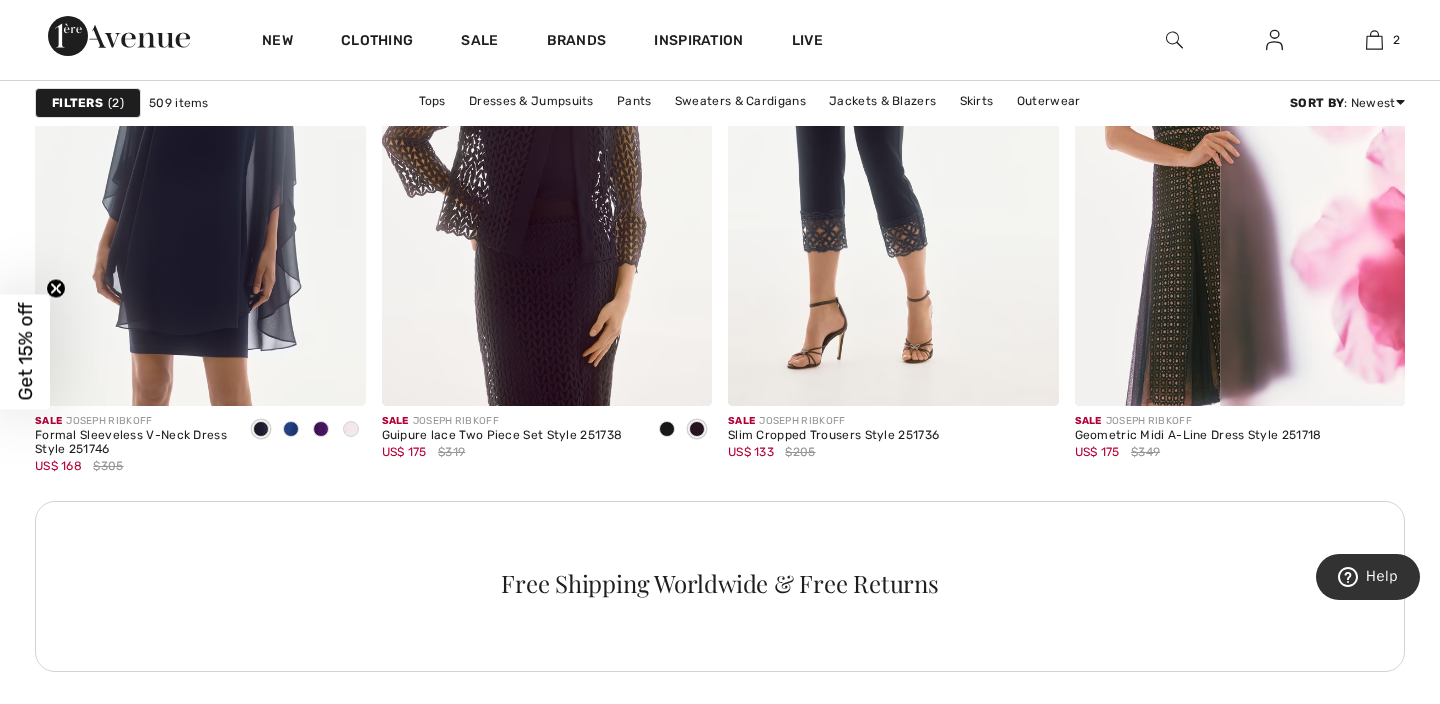 scroll, scrollTop: 2193, scrollLeft: 0, axis: vertical 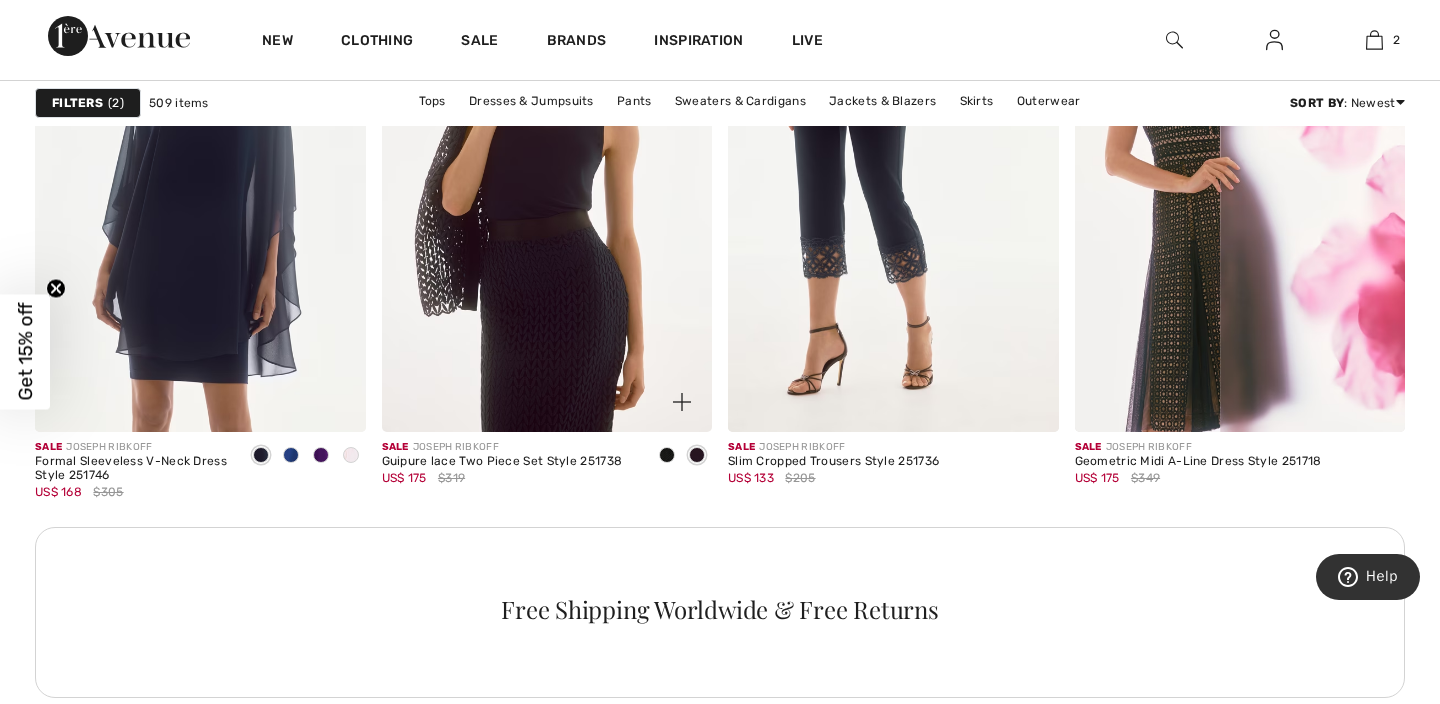 click at bounding box center (547, 184) 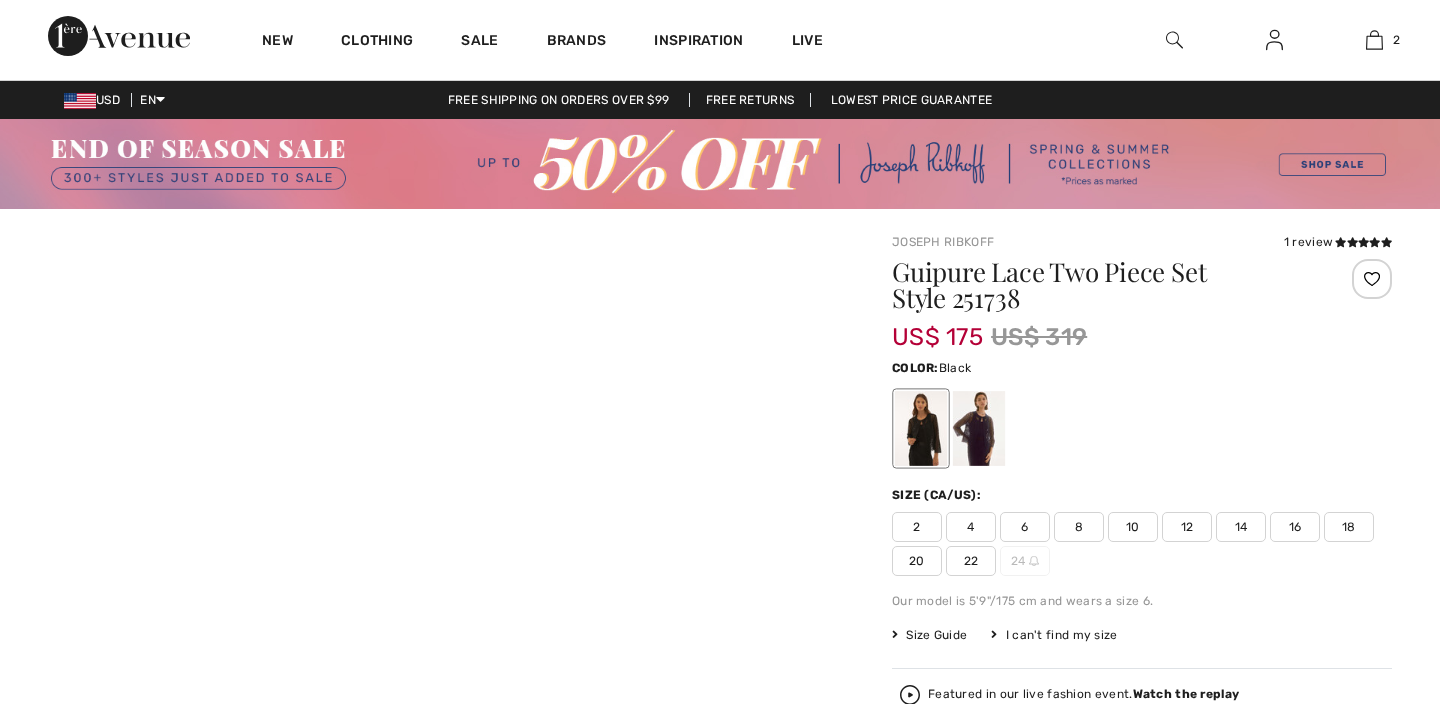 scroll, scrollTop: 0, scrollLeft: 0, axis: both 